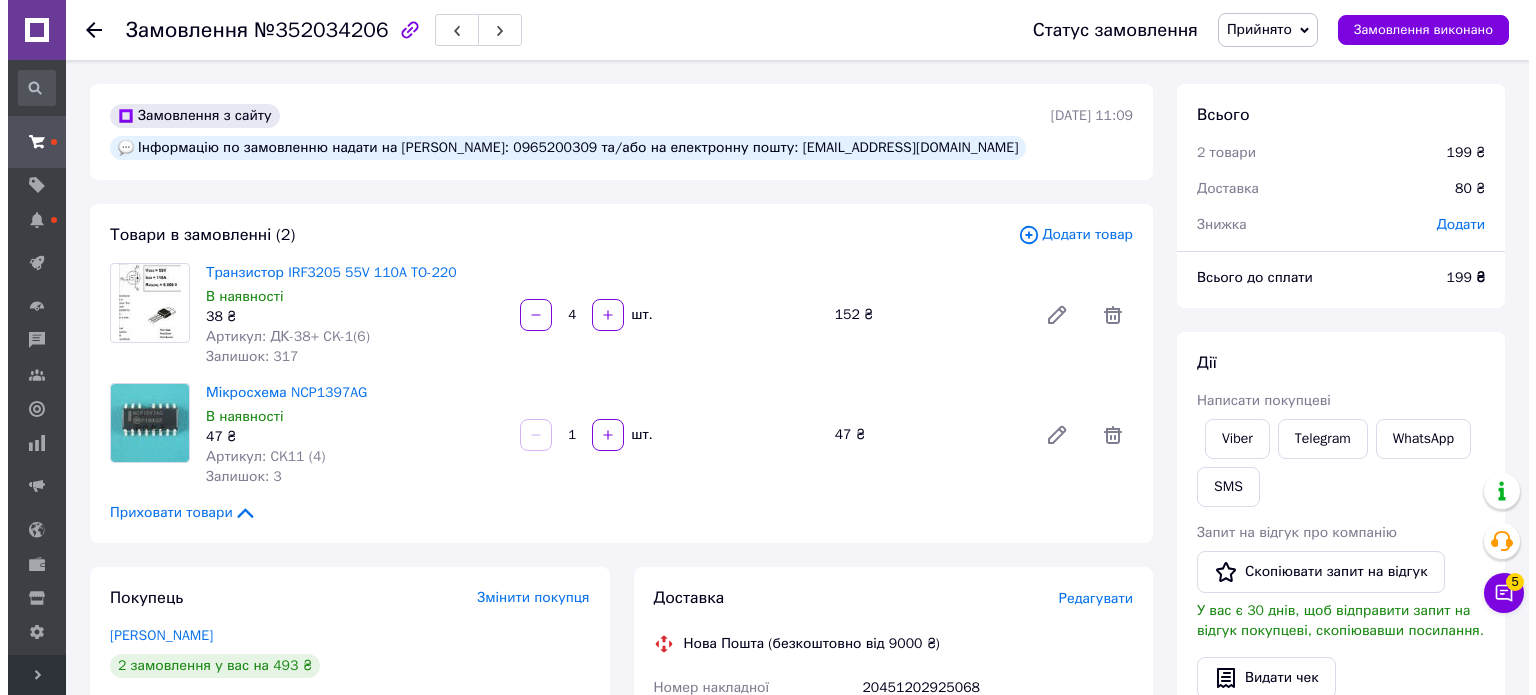 scroll, scrollTop: 0, scrollLeft: 0, axis: both 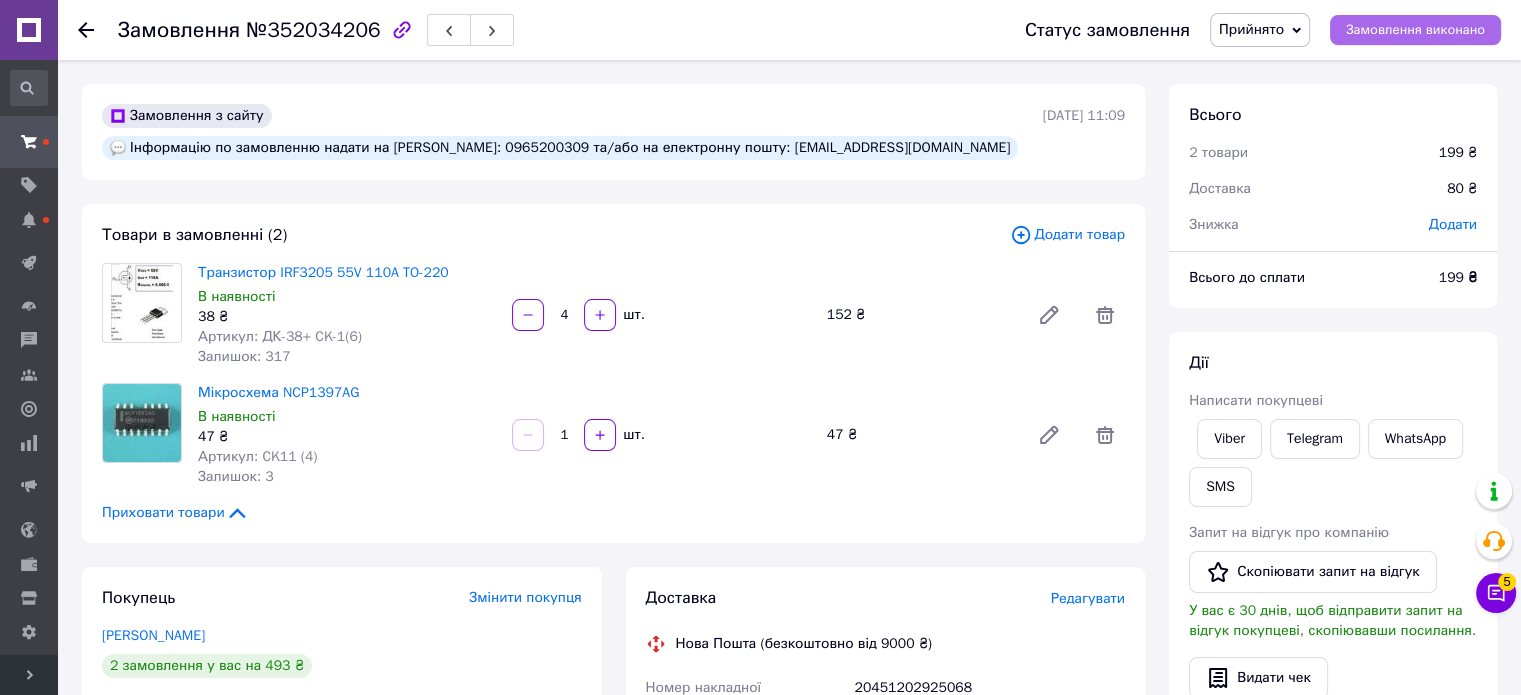 click on "Замовлення виконано" at bounding box center [1415, 30] 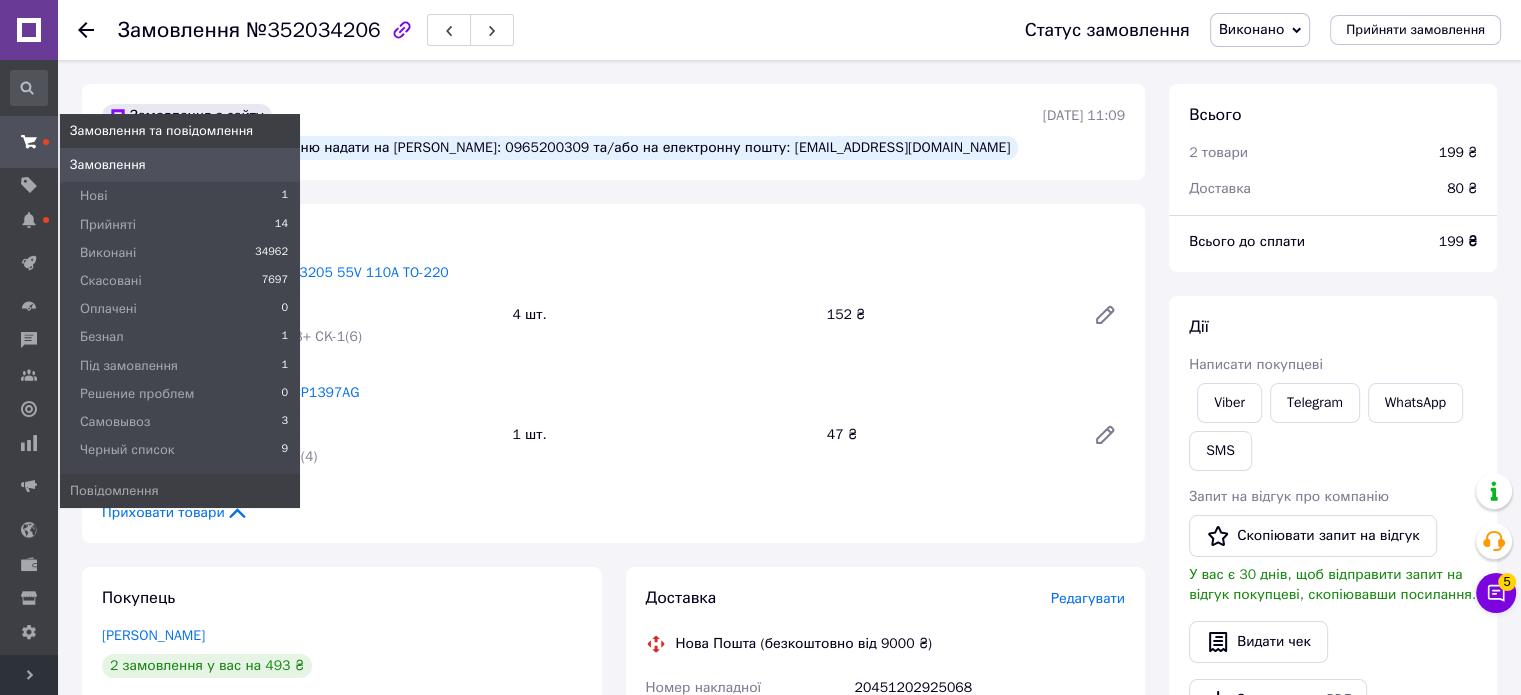 click on "Замовлення" at bounding box center [108, 165] 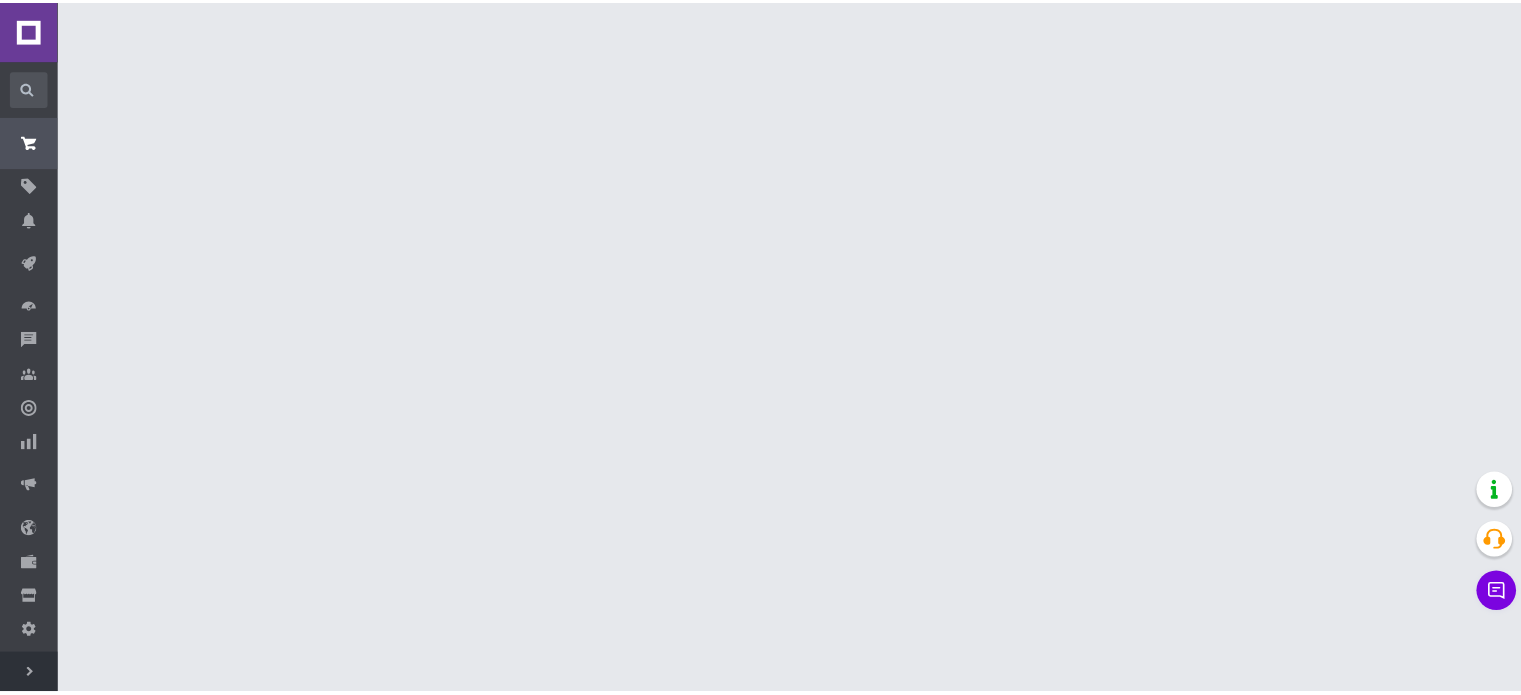 scroll, scrollTop: 0, scrollLeft: 0, axis: both 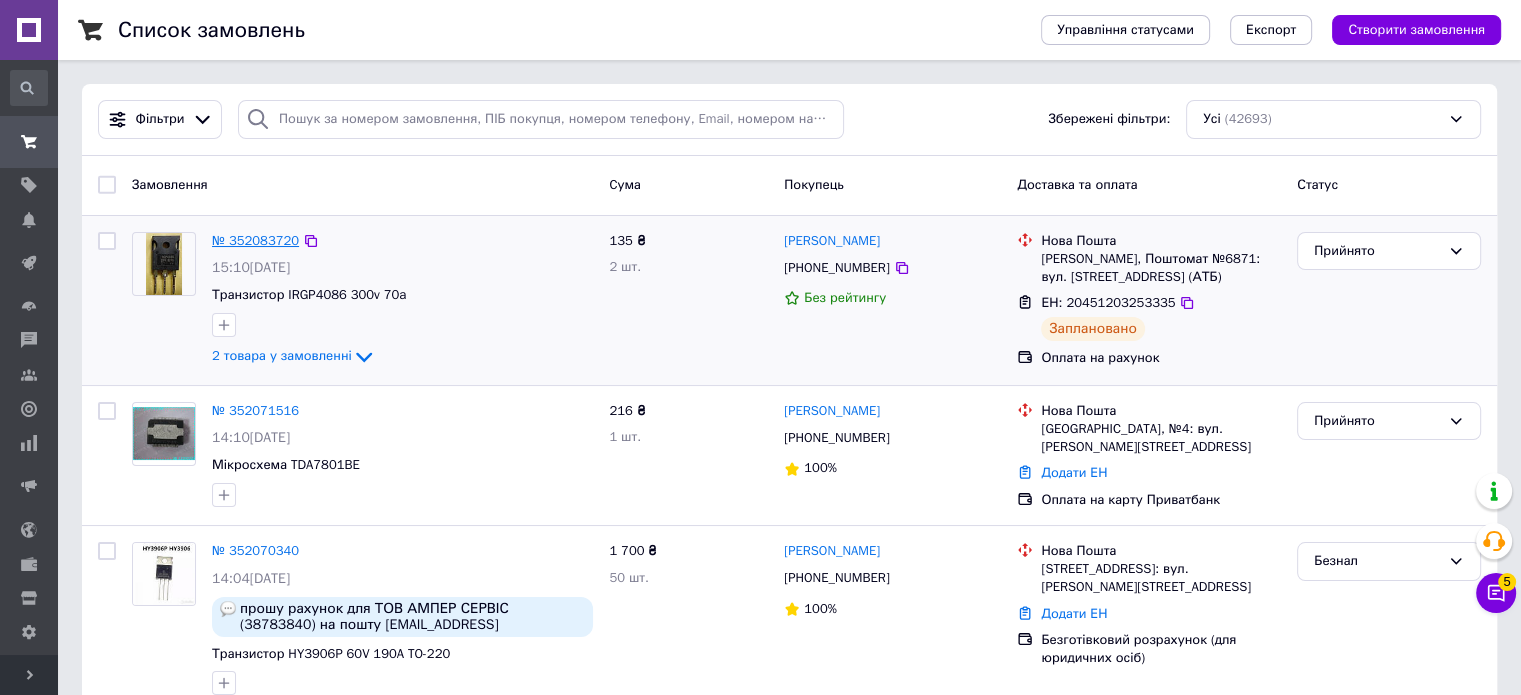 click on "№ 352083720" at bounding box center [255, 240] 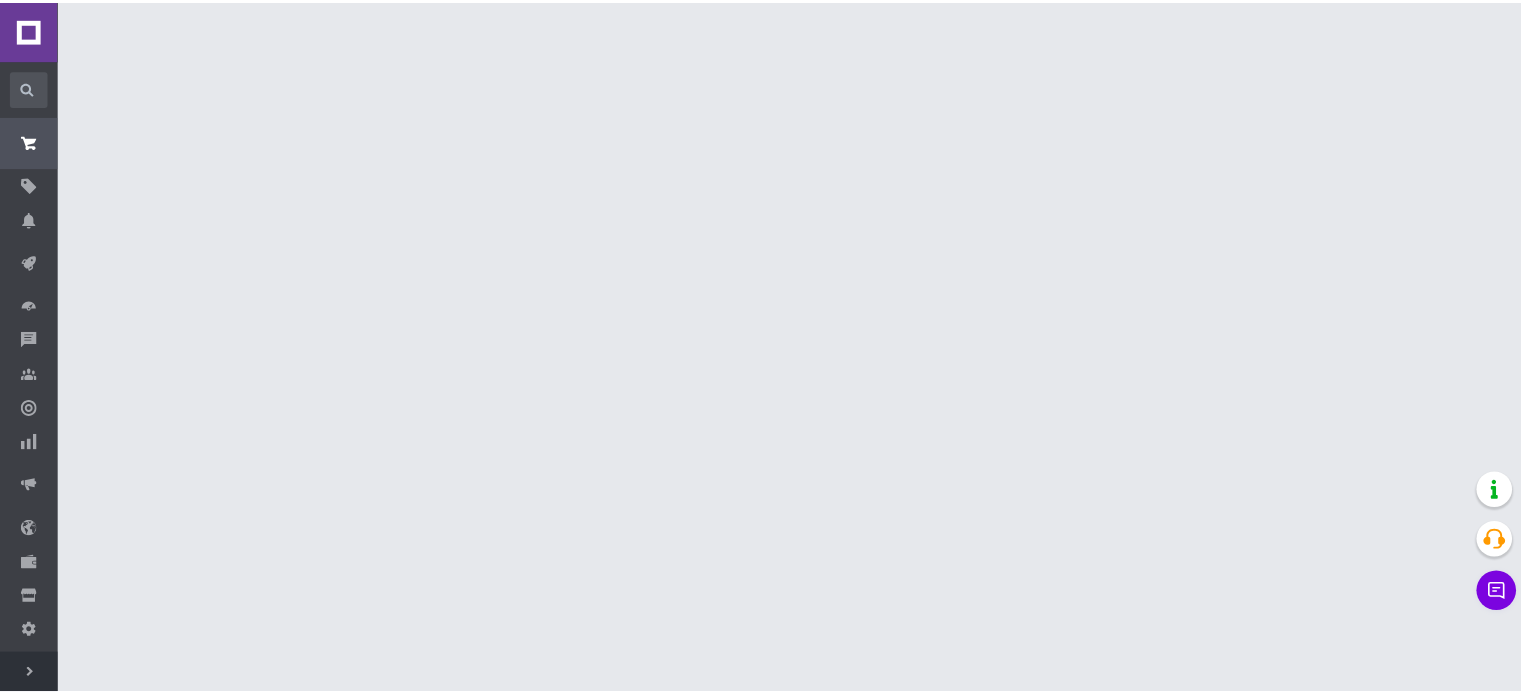 scroll, scrollTop: 0, scrollLeft: 0, axis: both 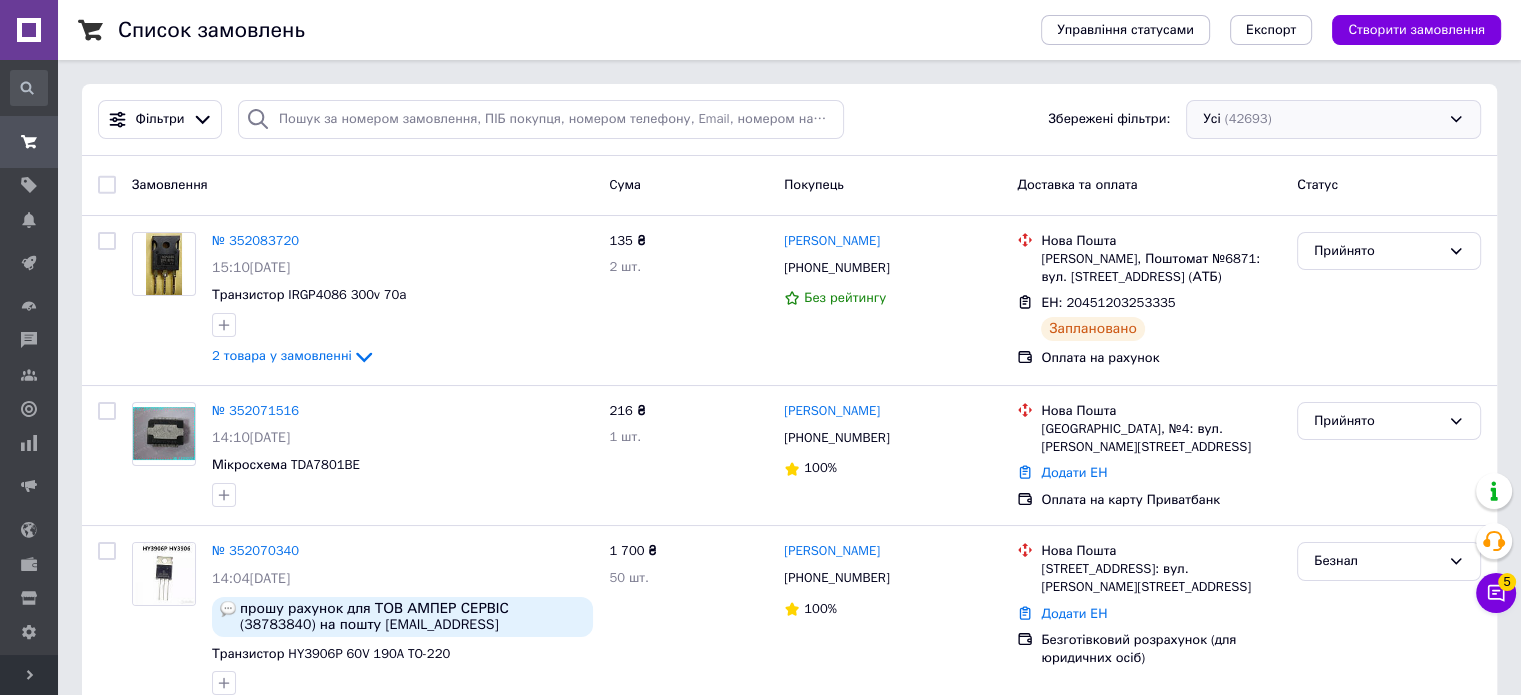 click on "Усі (42693)" at bounding box center [1333, 119] 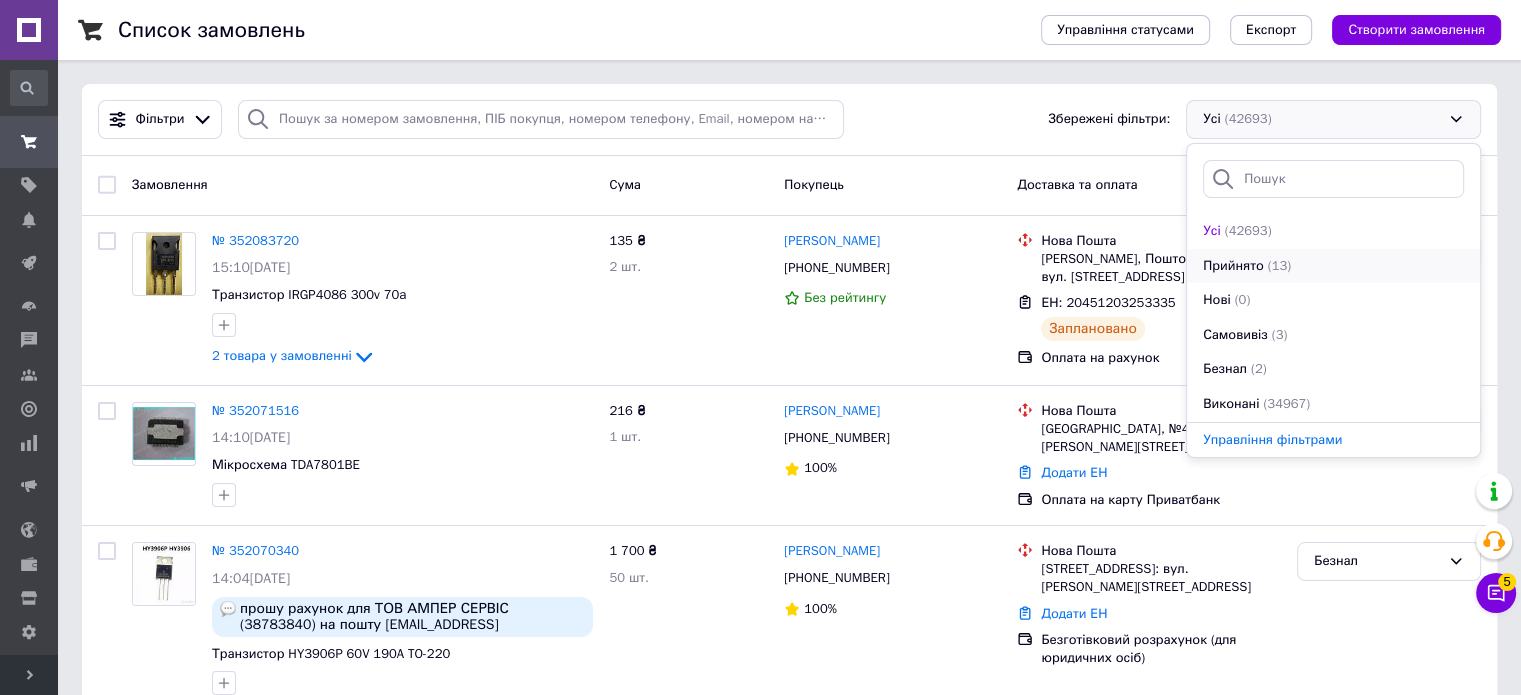 click on "Прийнято (13)" at bounding box center (1333, 266) 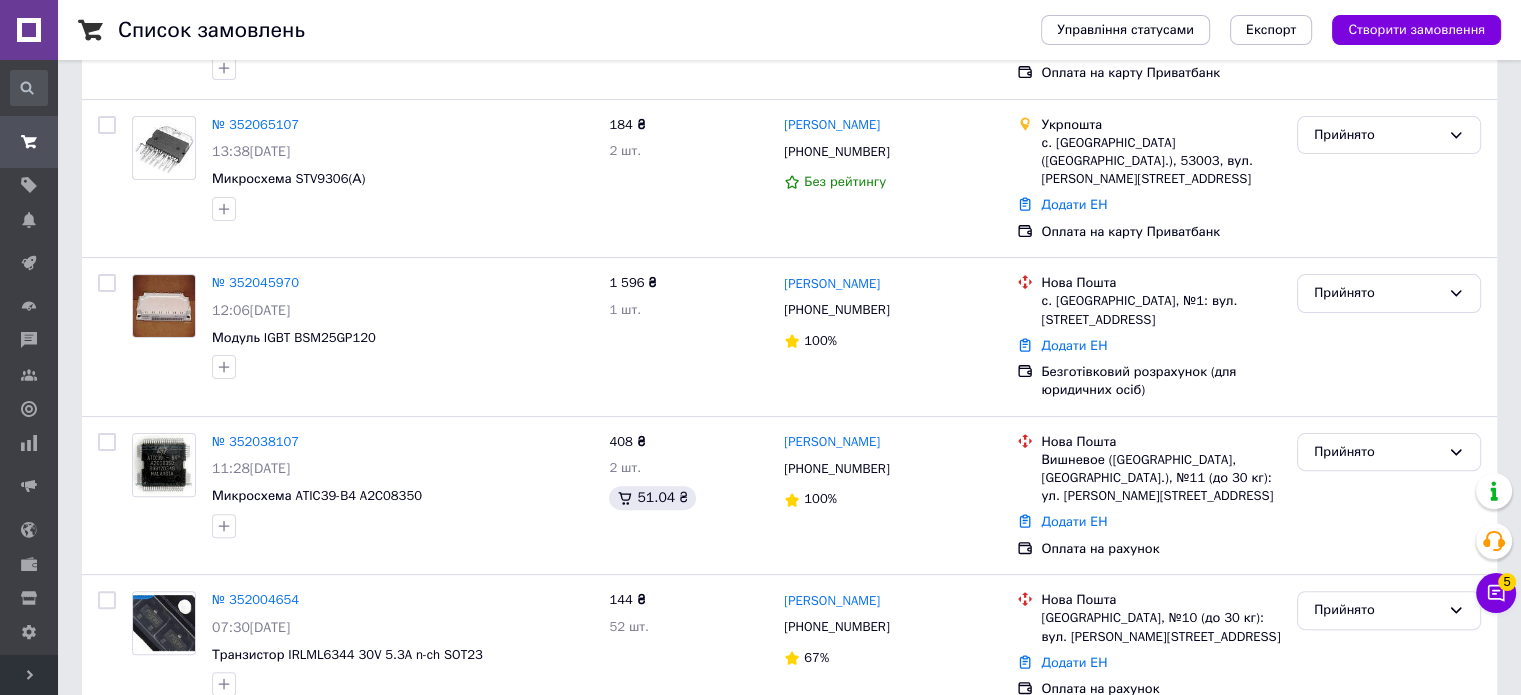 scroll, scrollTop: 500, scrollLeft: 0, axis: vertical 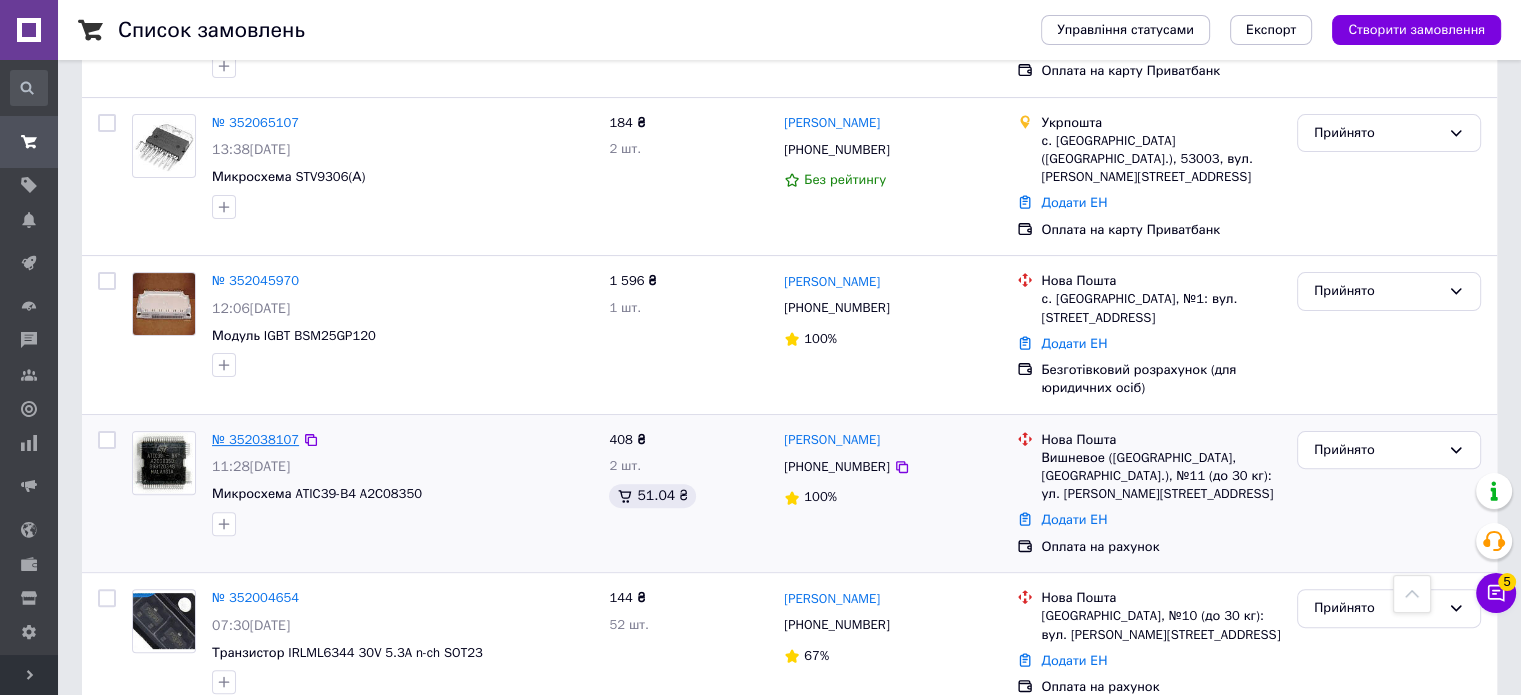 click on "№ 352038107" at bounding box center (255, 439) 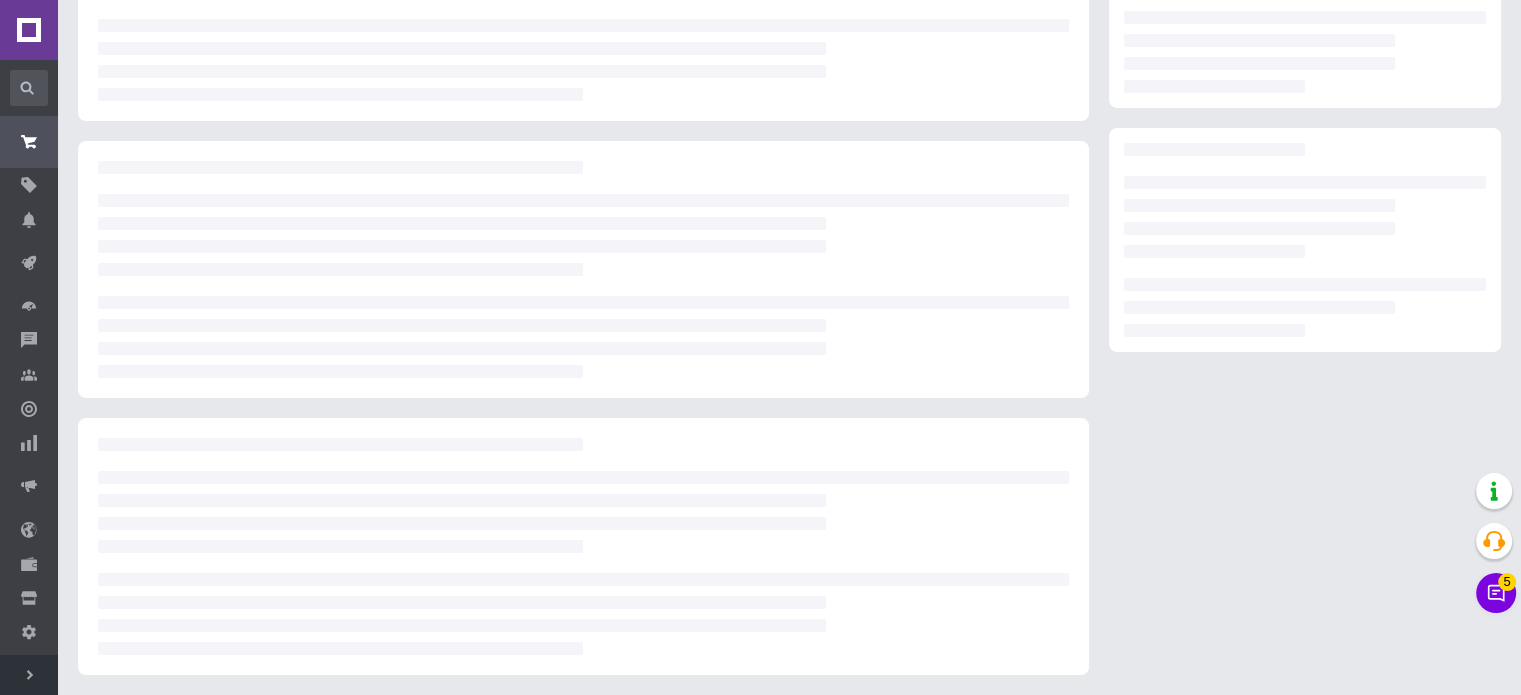 scroll, scrollTop: 0, scrollLeft: 0, axis: both 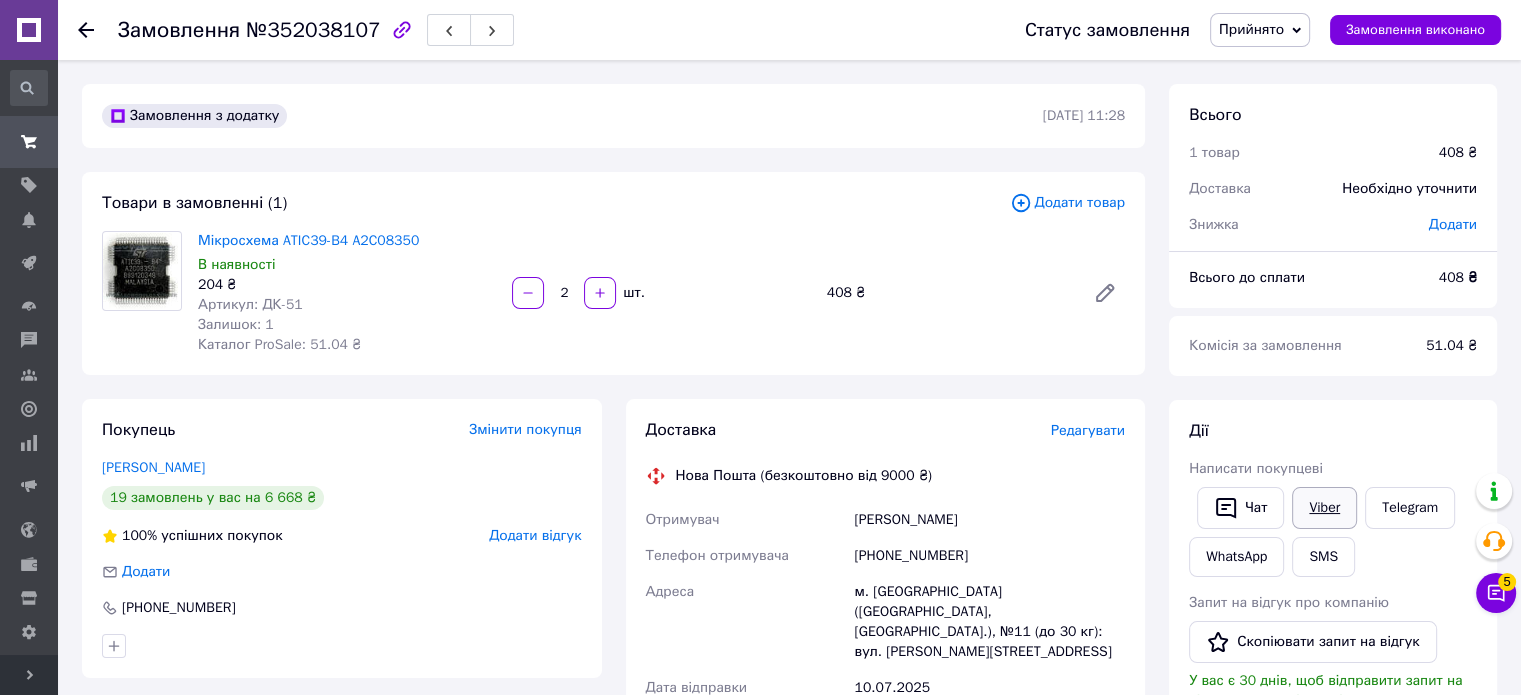 click on "Viber" at bounding box center (1324, 508) 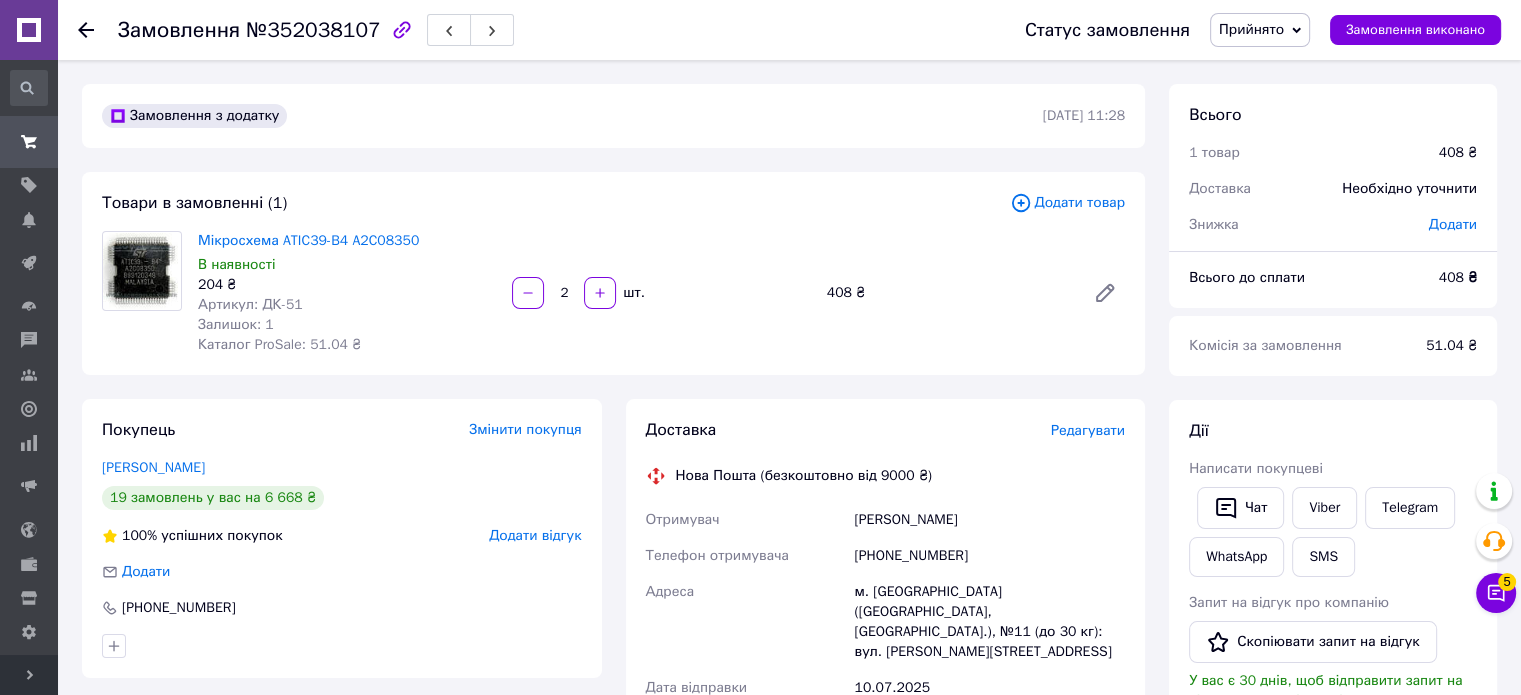 click on "Всього 1 товар 408 ₴ Доставка Необхідно уточнити Знижка Додати Всього до сплати 408 ₴ Комісія за замовлення 51.04 ₴ Дії Написати покупцеві   Чат Viber Telegram WhatsApp SMS Запит на відгук про компанію   Скопіювати запит на відгук У вас є 30 днів, щоб відправити запит на відгук покупцеві, скопіювавши посилання.   Видати чек   Завантажити PDF   Друк PDF   Дублювати замовлення Мітки Особисті нотатки, які бачите лише ви. З їх допомогою можна фільтрувати замовлення Примітки Залишилося 300 символів Очистити Зберегти" at bounding box center (1333, 757) 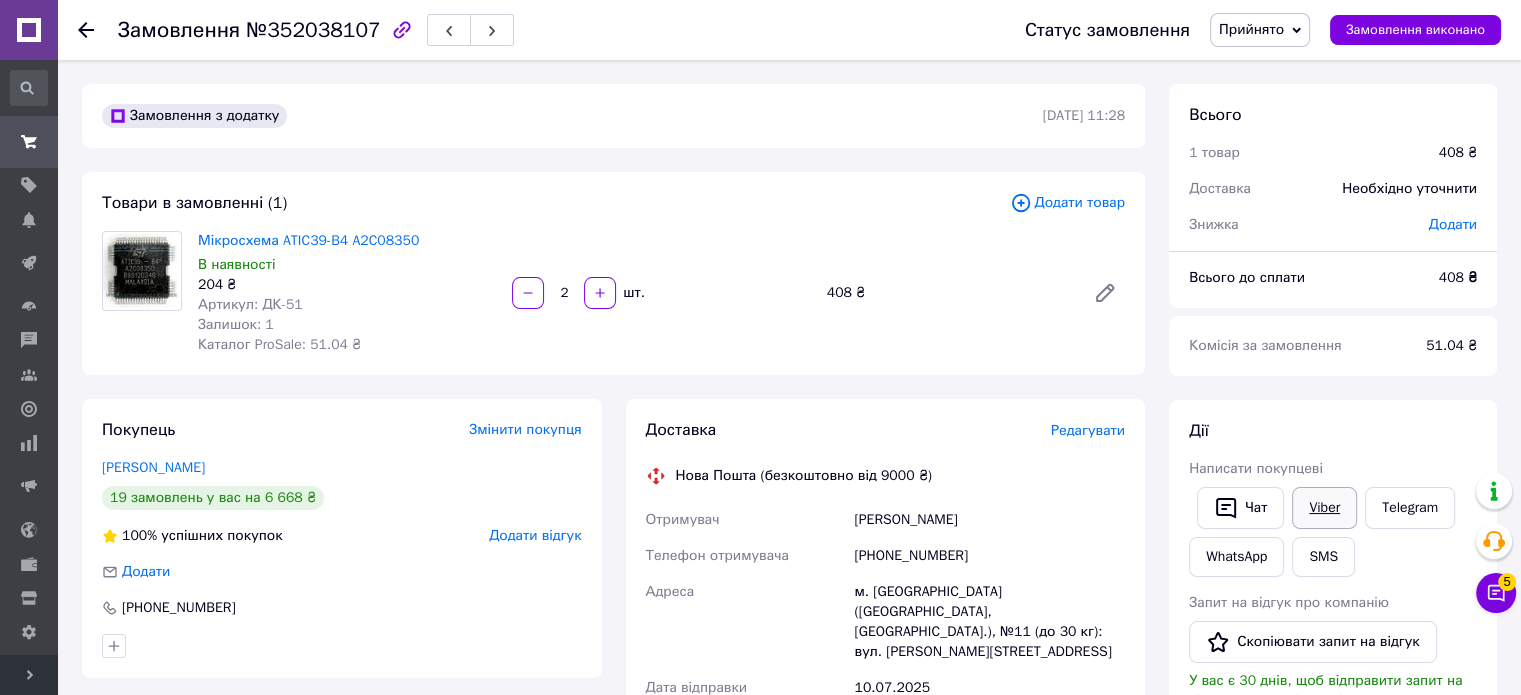 click on "Viber" at bounding box center [1324, 508] 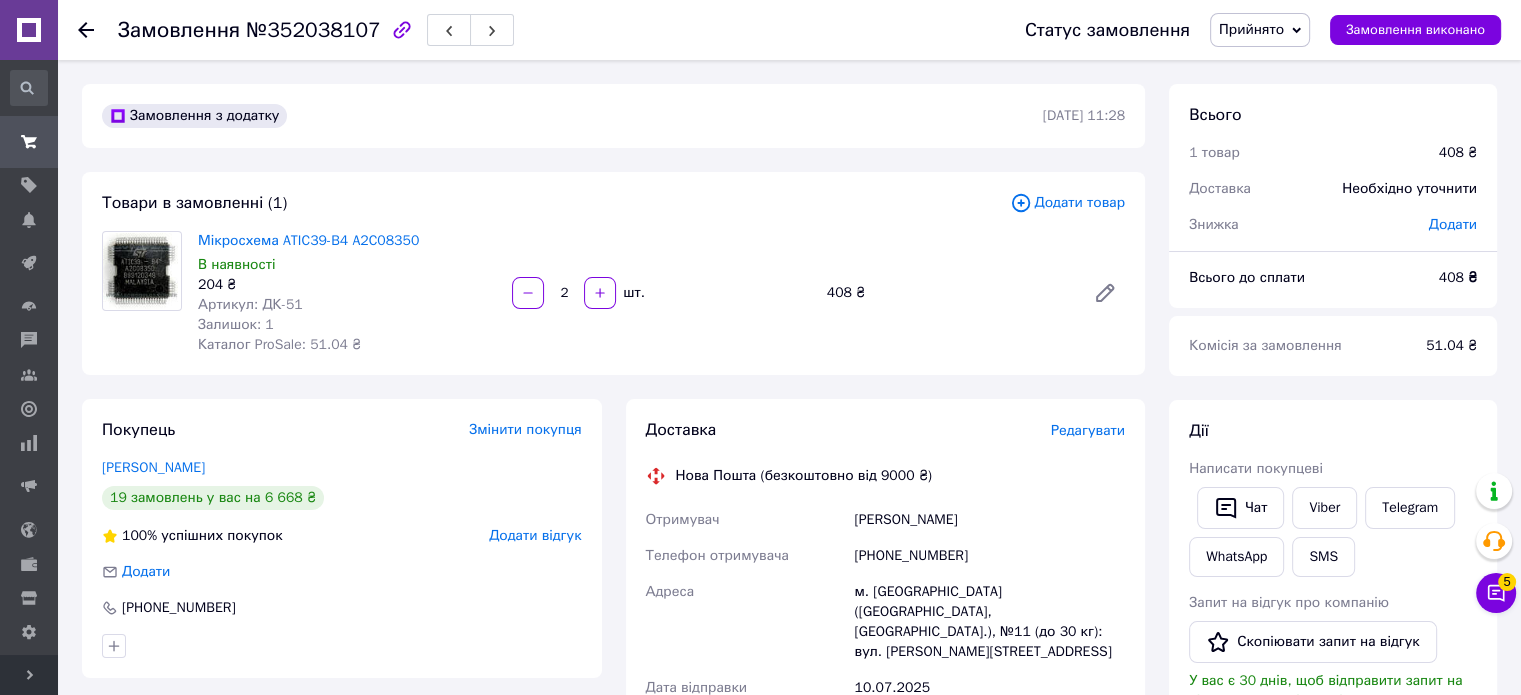 click on "Всього 1 товар 408 ₴ Доставка Необхідно уточнити Знижка Додати Всього до сплати 408 ₴ Комісія за замовлення 51.04 ₴ Дії Написати покупцеві   Чат Viber Telegram WhatsApp SMS Запит на відгук про компанію   Скопіювати запит на відгук У вас є 30 днів, щоб відправити запит на відгук покупцеві, скопіювавши посилання.   Видати чек   Завантажити PDF   Друк PDF   Дублювати замовлення Мітки Особисті нотатки, які бачите лише ви. З їх допомогою можна фільтрувати замовлення Примітки Залишилося 300 символів Очистити Зберегти" at bounding box center [1333, 757] 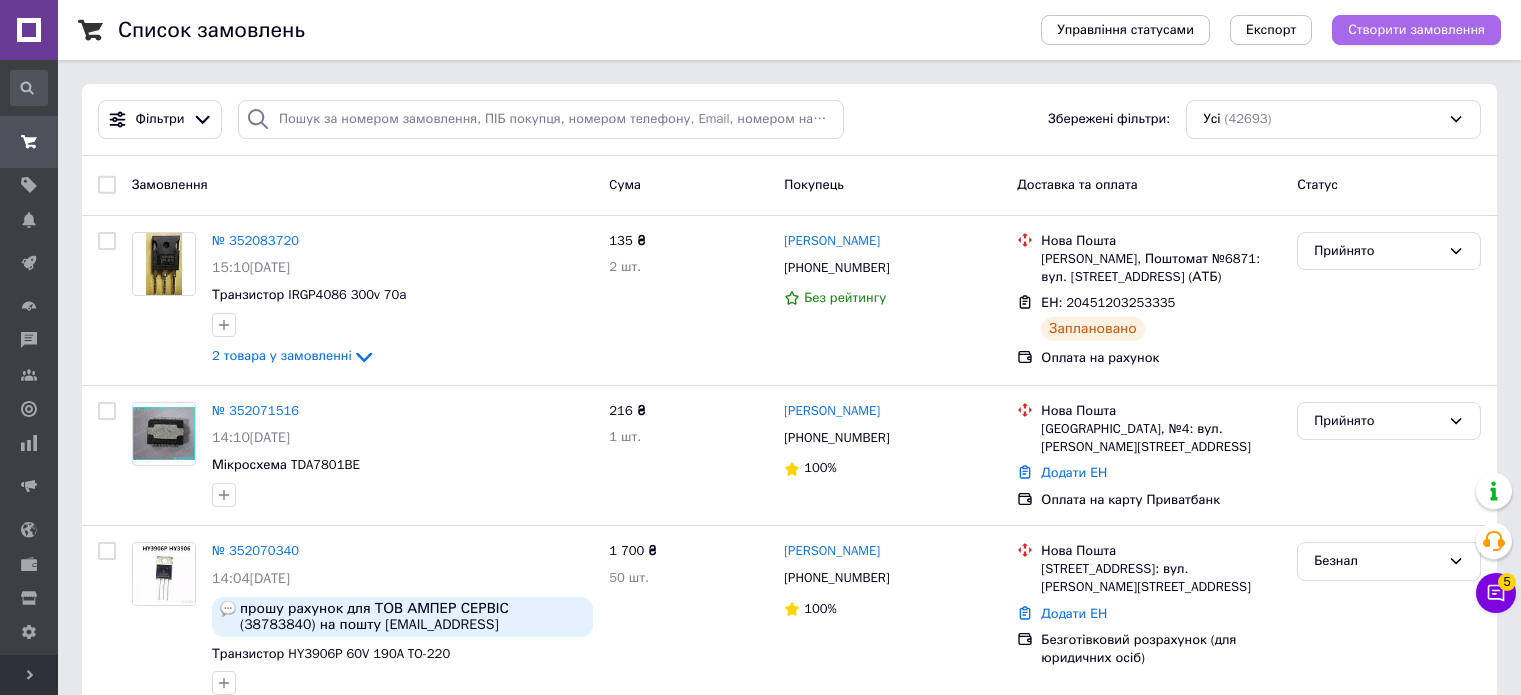 scroll, scrollTop: 0, scrollLeft: 0, axis: both 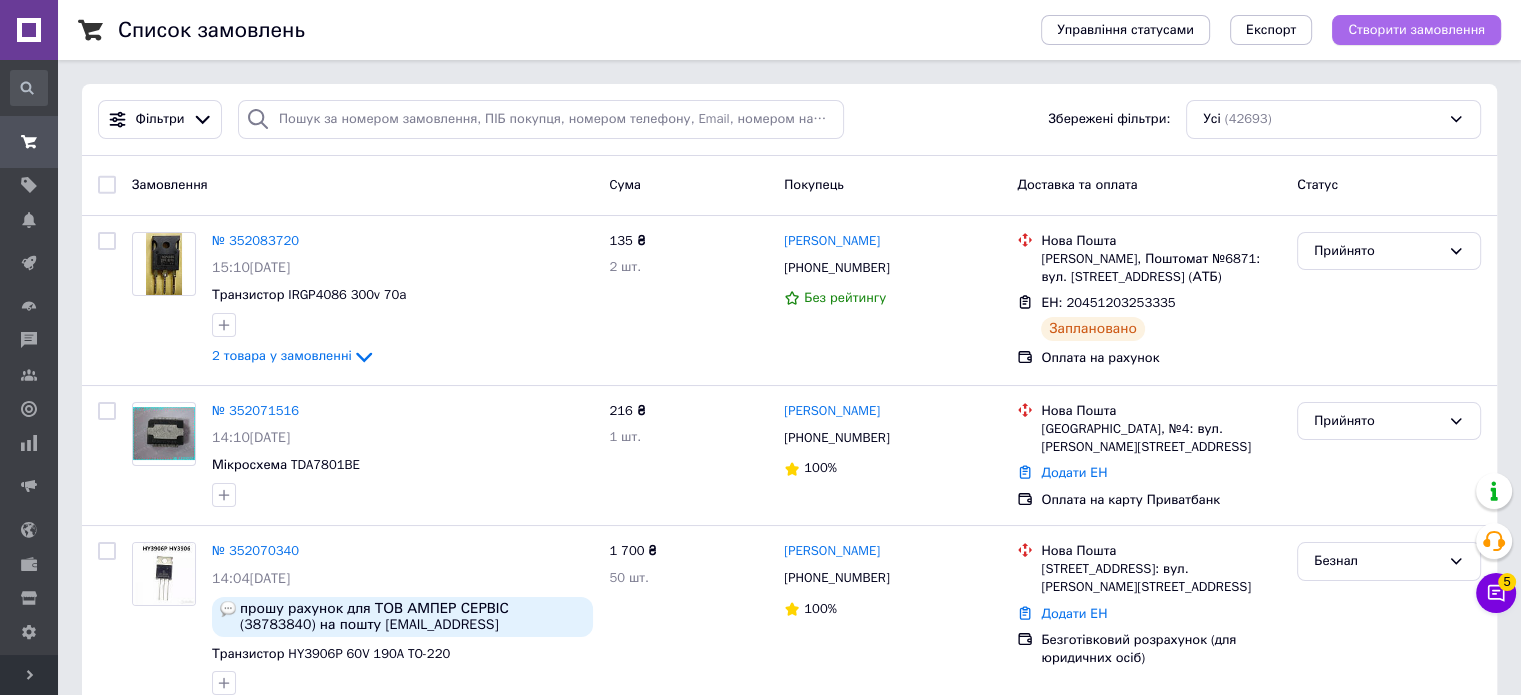 click on "Створити замовлення" at bounding box center (1416, 30) 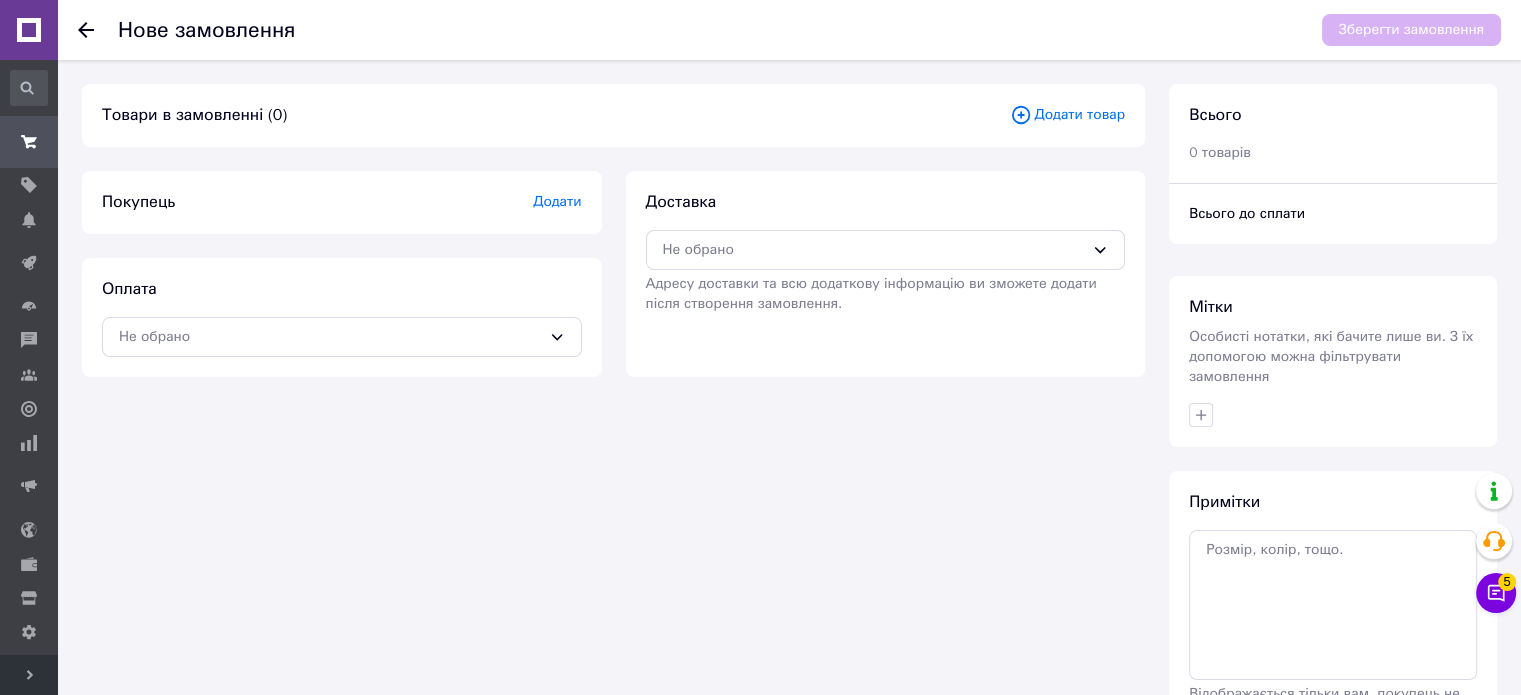 click on "Додати товар" at bounding box center (1067, 115) 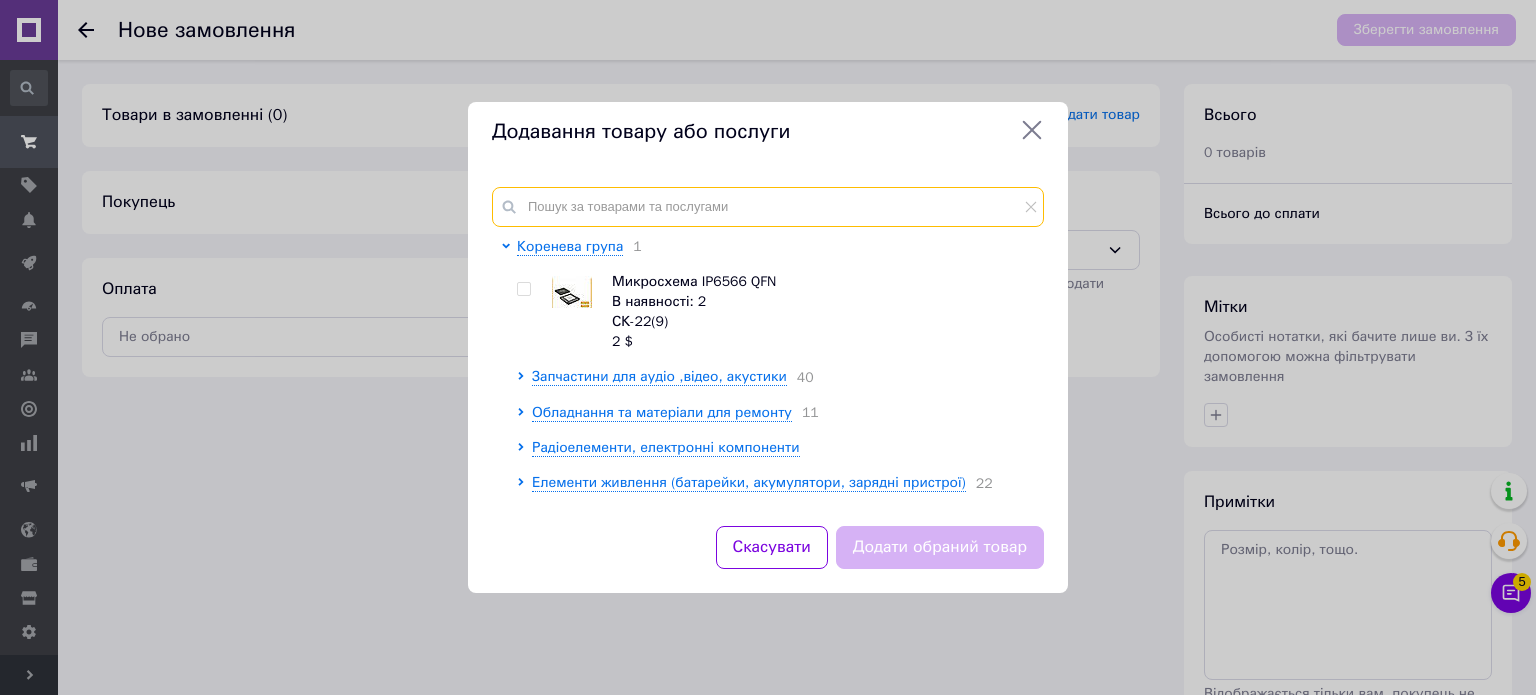 click at bounding box center [768, 207] 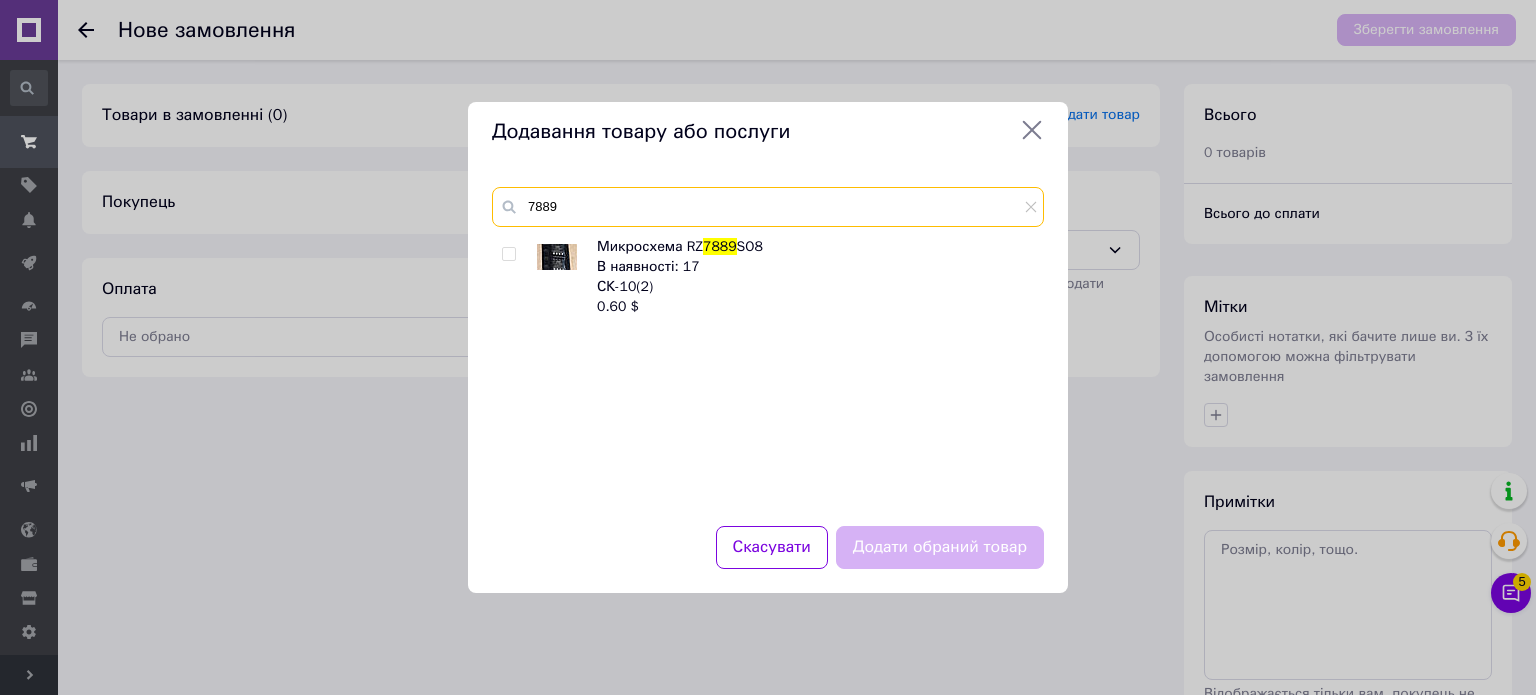type on "7889" 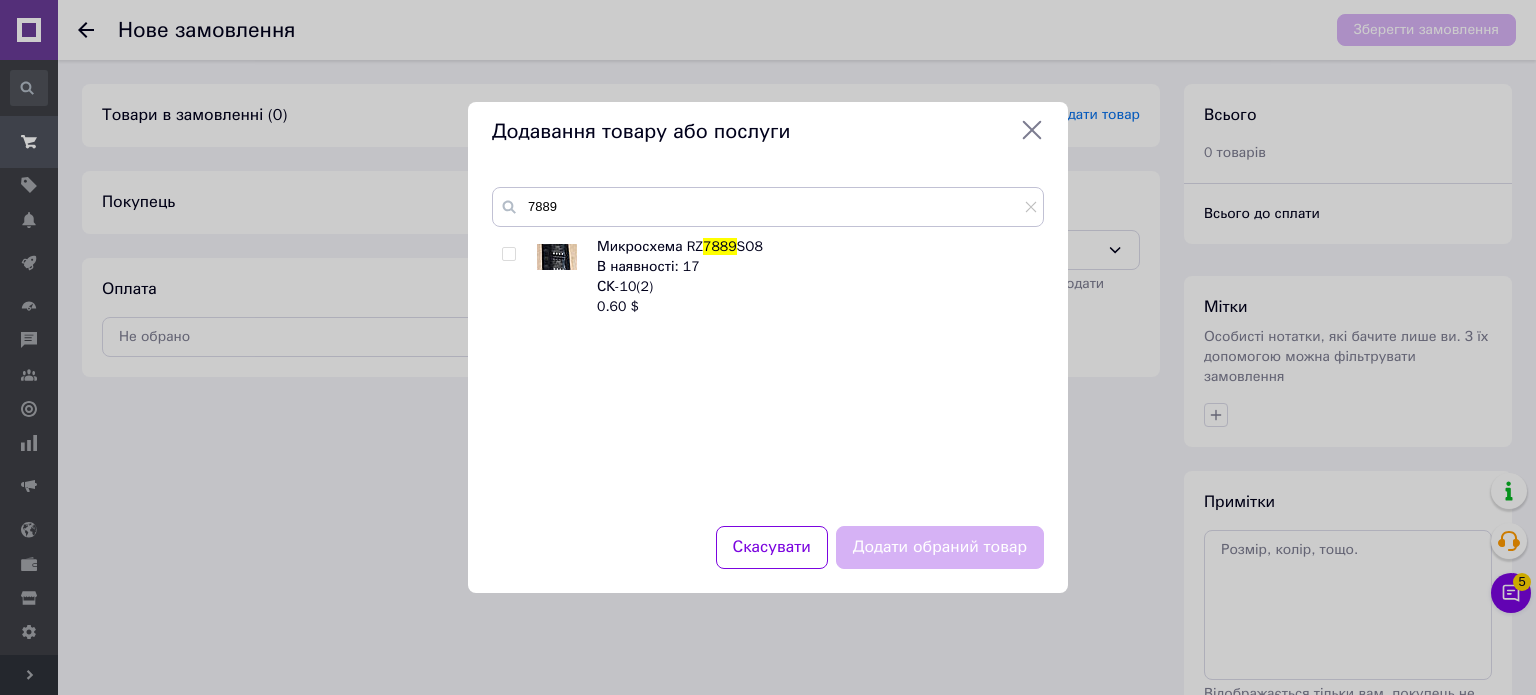 click at bounding box center (508, 254) 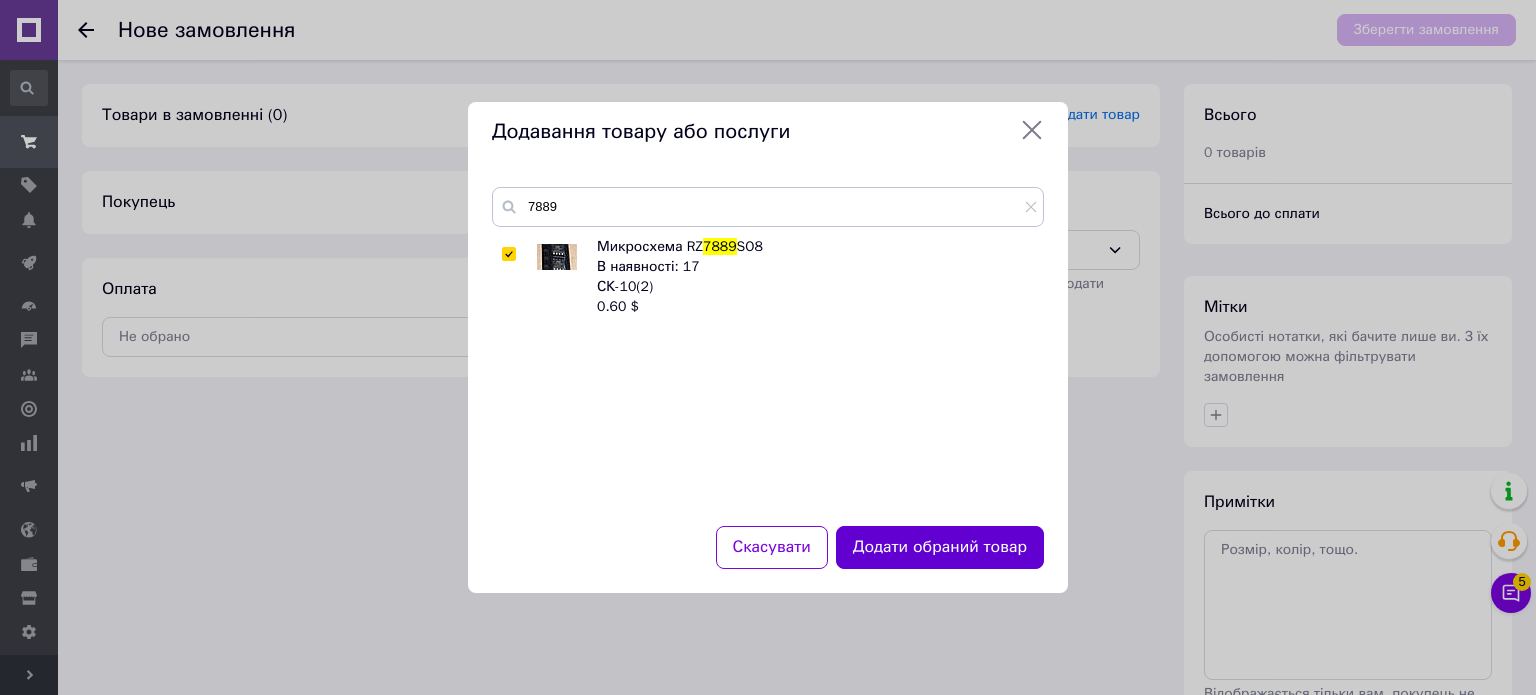 click on "Додати обраний товар" at bounding box center (940, 547) 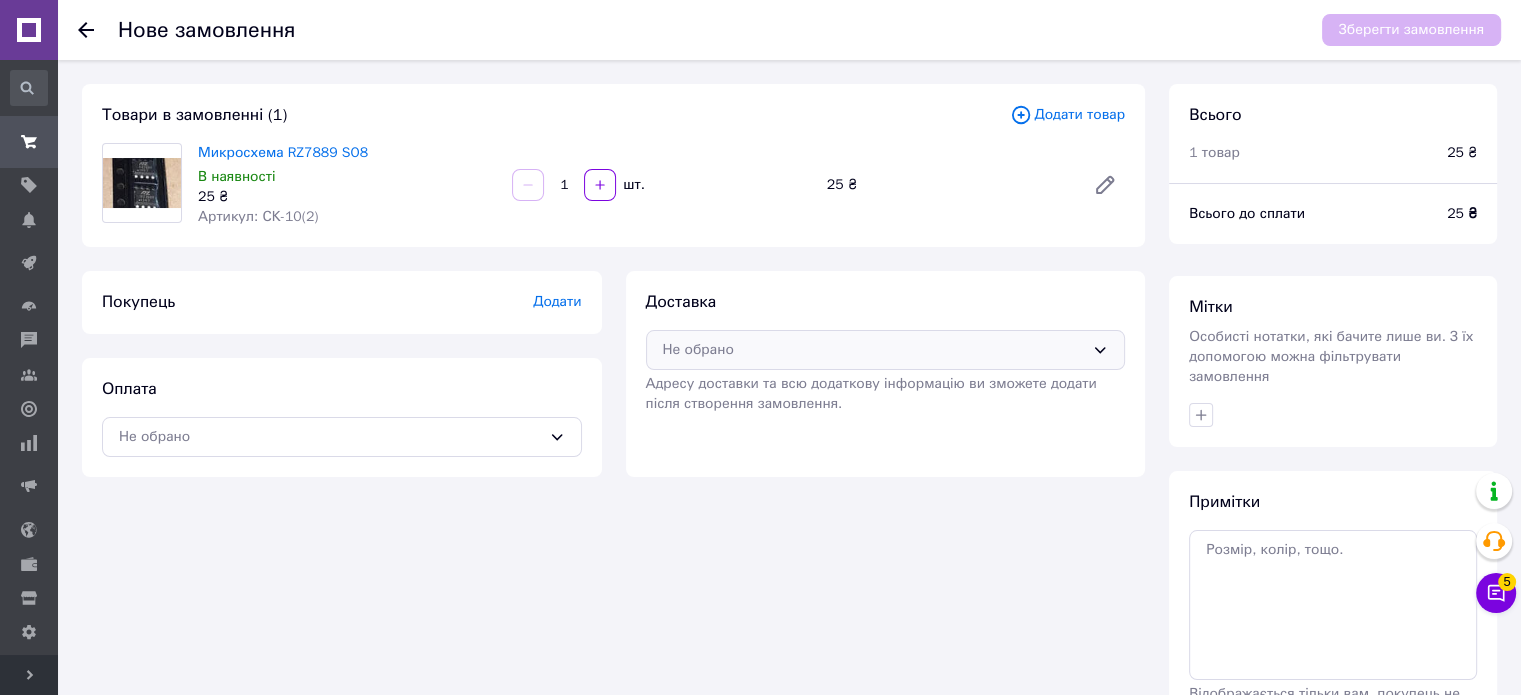 click on "Не обрано" at bounding box center (874, 350) 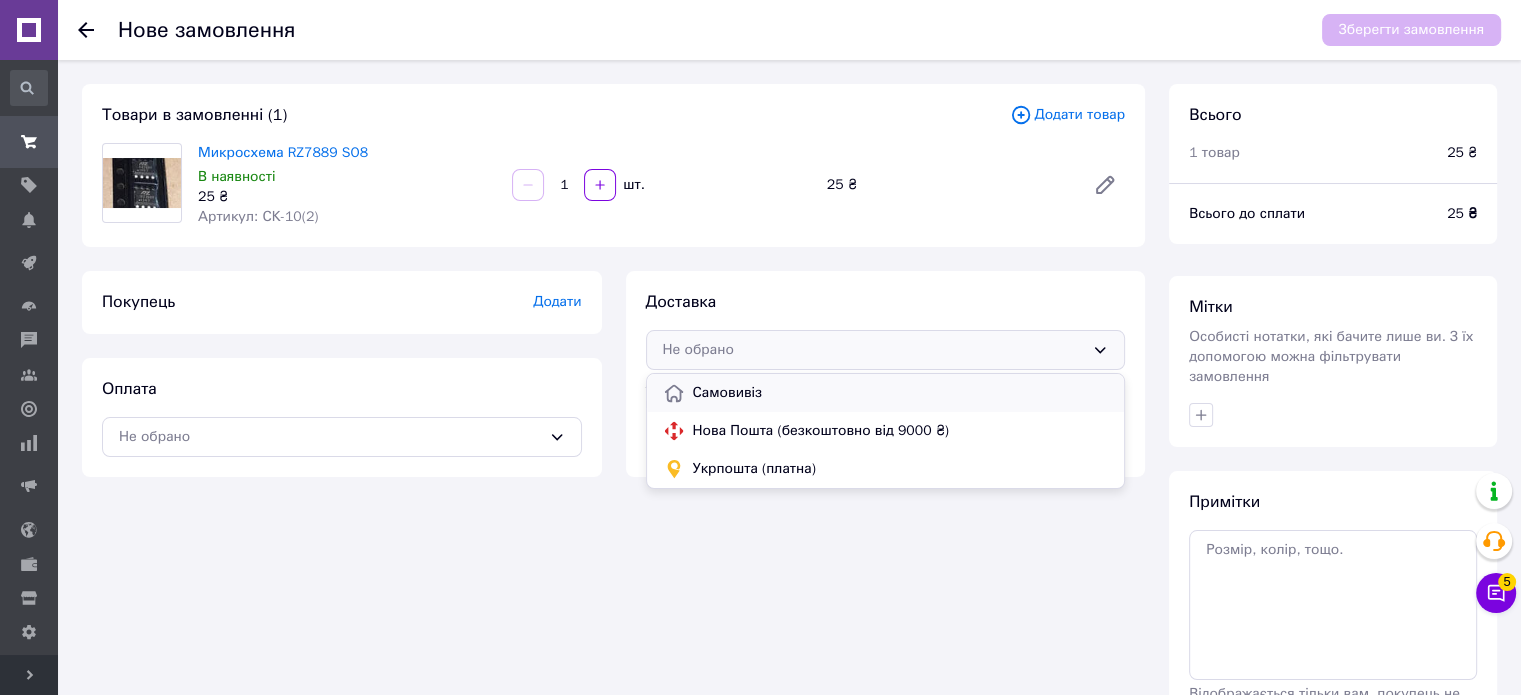 click on "Самовивіз" at bounding box center [901, 393] 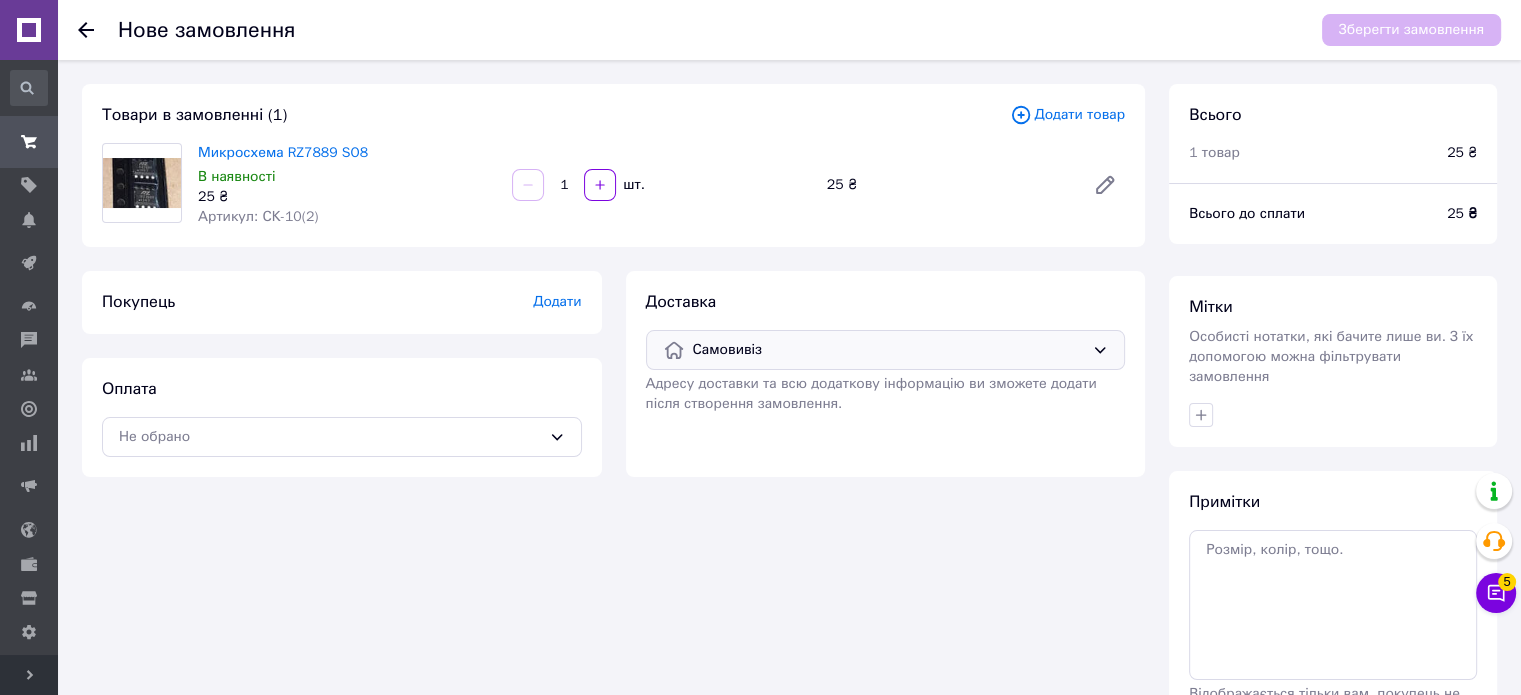click on "Додати" at bounding box center [557, 301] 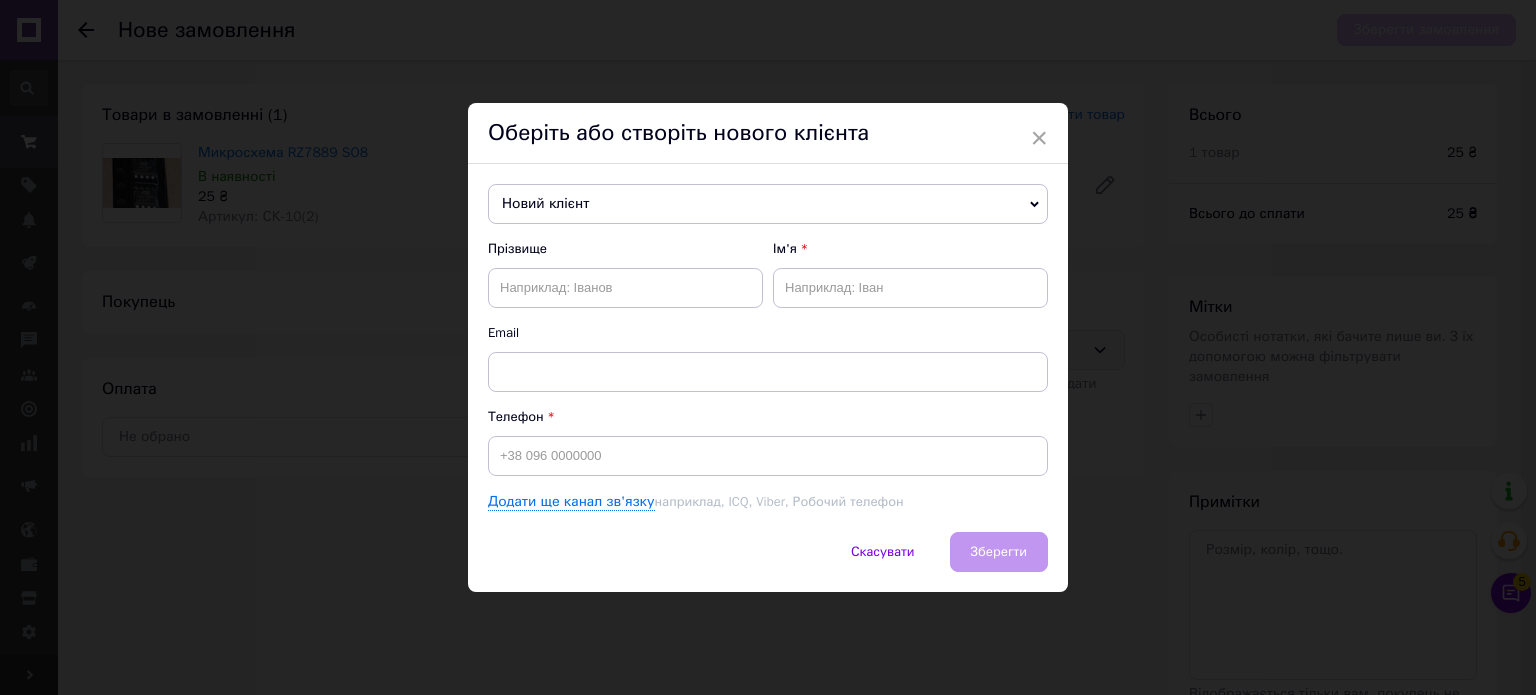 click on "Новий клієнт" at bounding box center (768, 204) 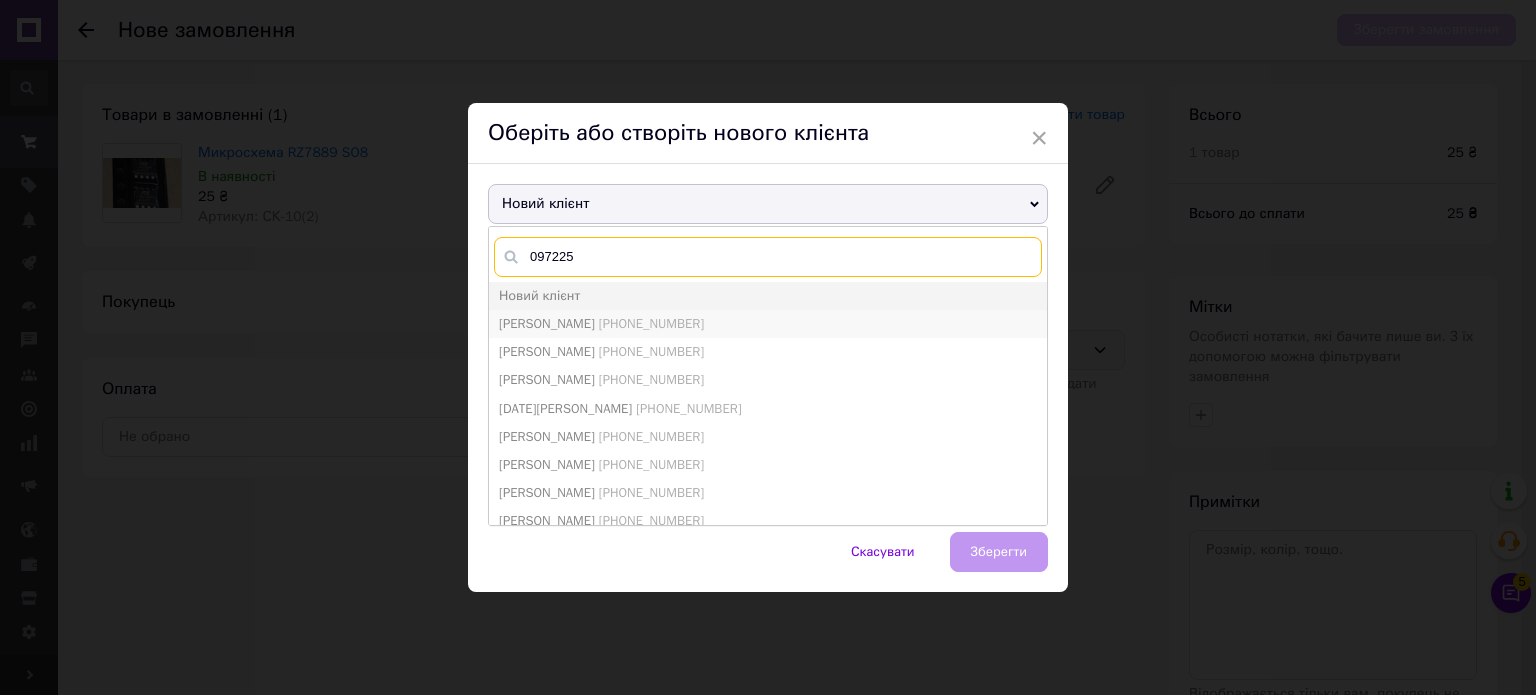 type on "097225" 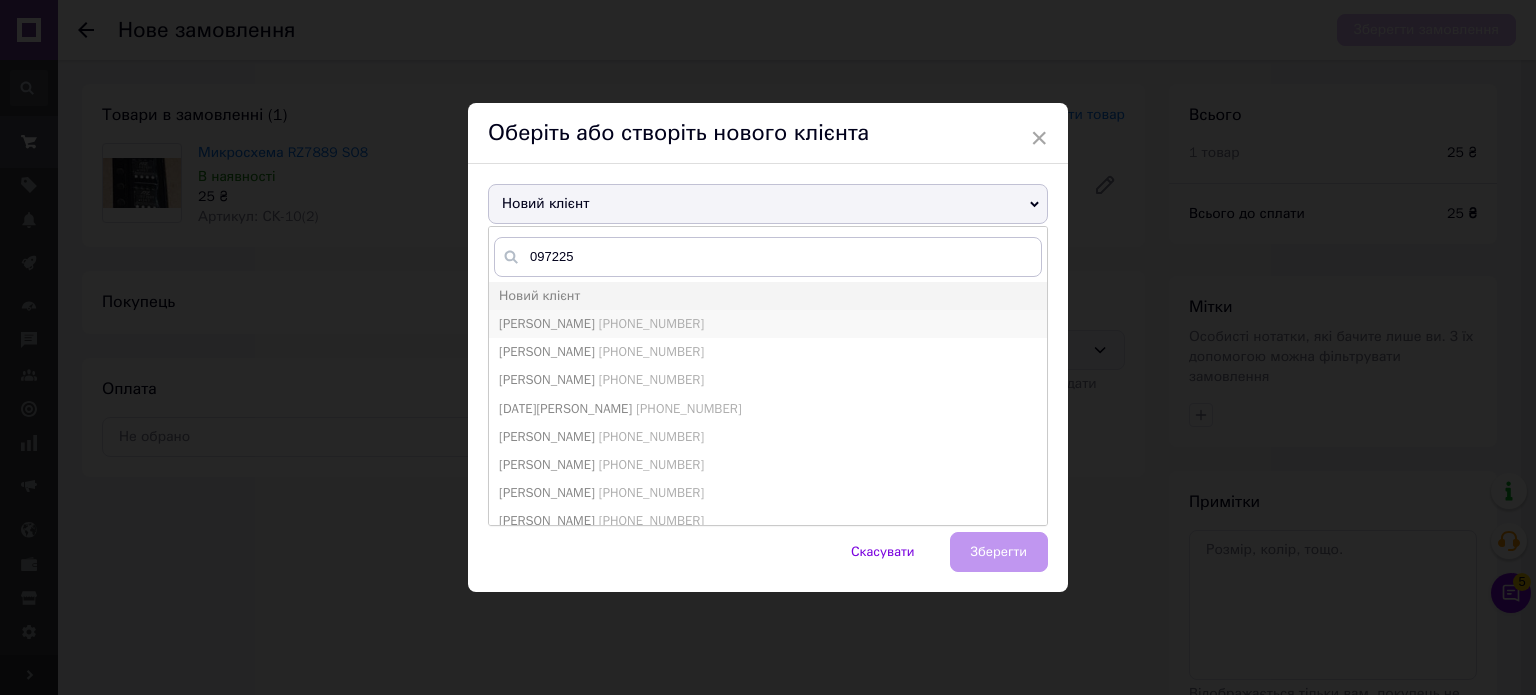 click on "+380972250978" at bounding box center [651, 323] 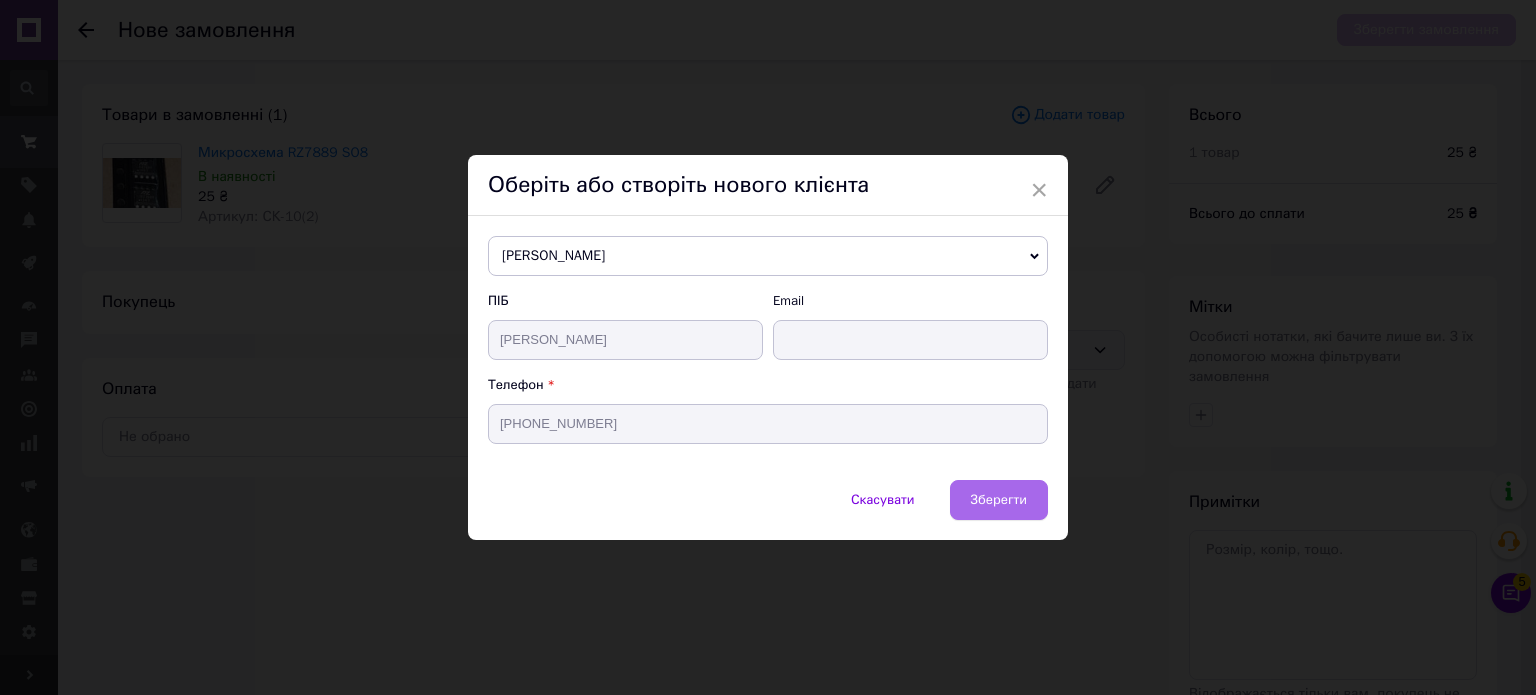 click on "Зберегти" at bounding box center [999, 499] 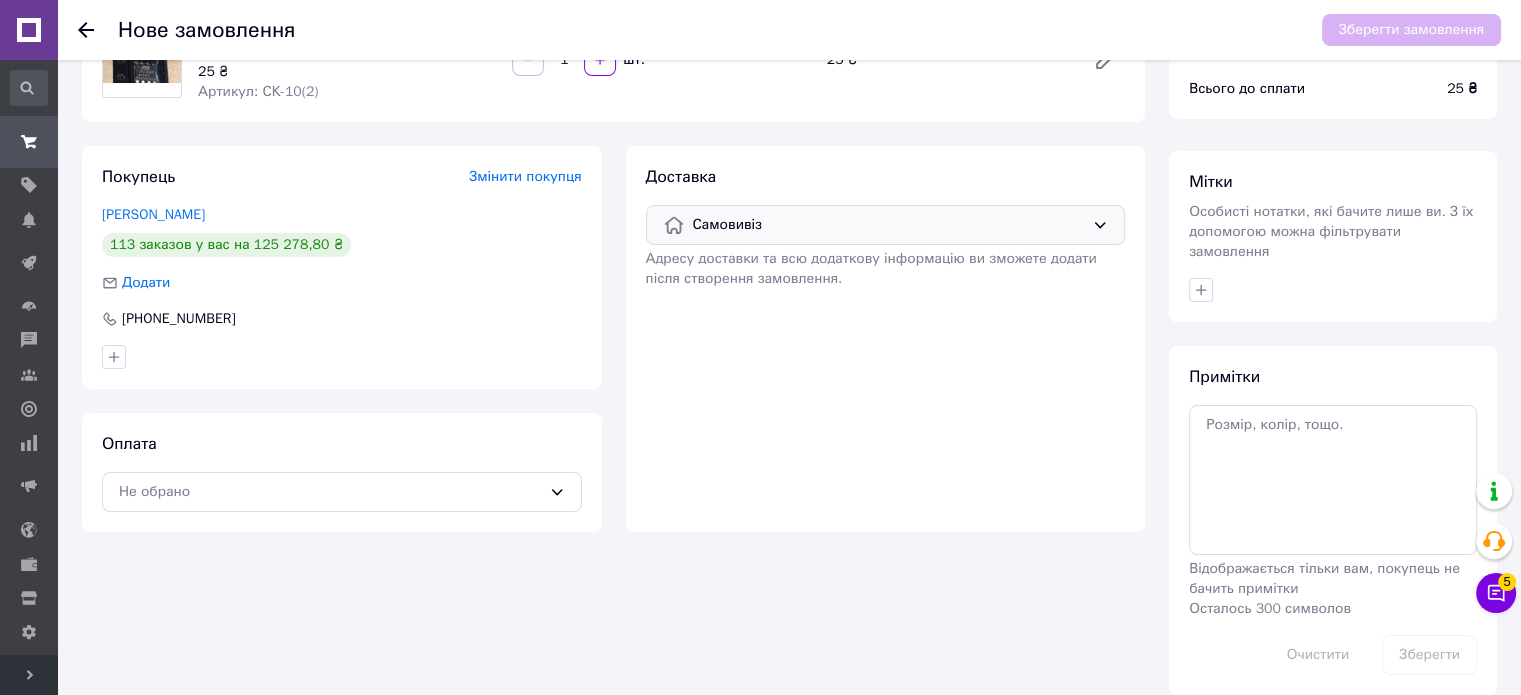 scroll, scrollTop: 128, scrollLeft: 0, axis: vertical 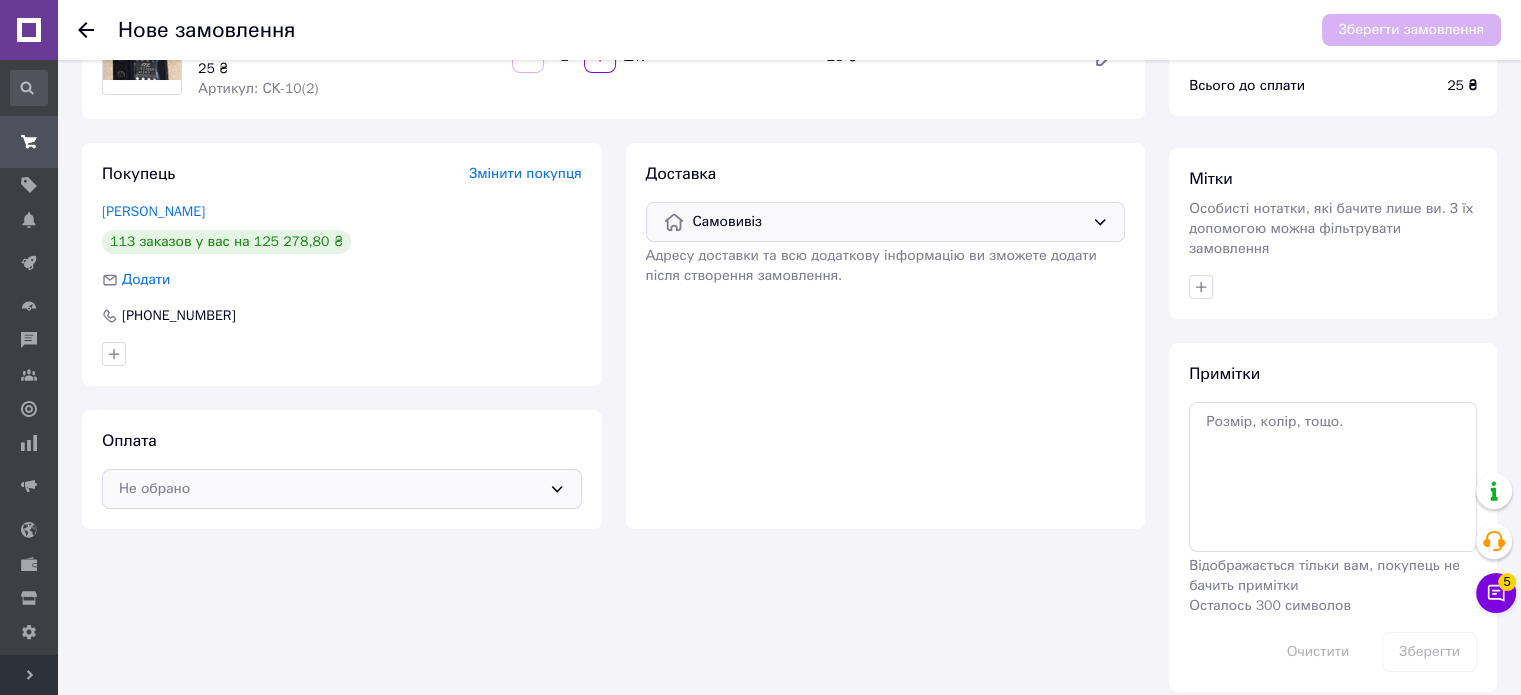 click on "Не обрано" at bounding box center (342, 489) 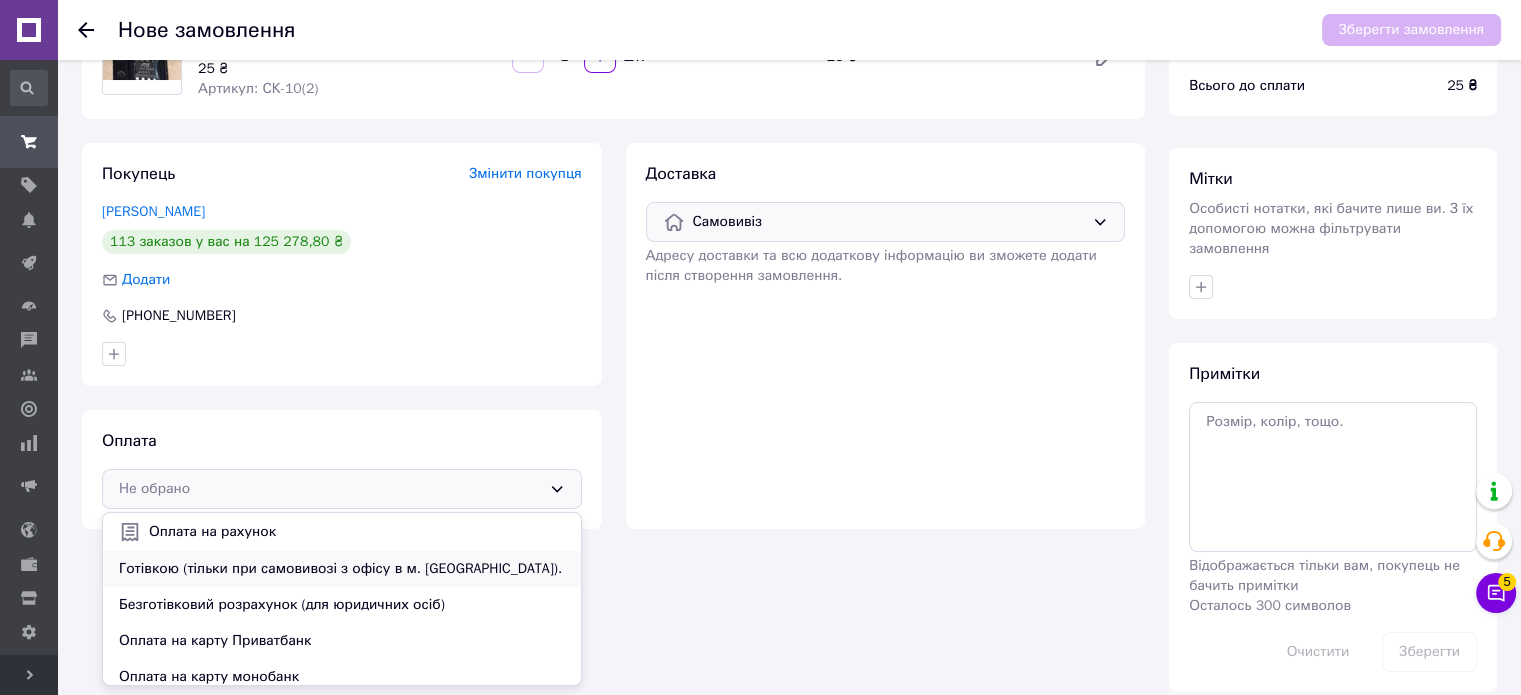 click on "Готівкою (тільки при самовивозі з офісу в м. [GEOGRAPHIC_DATA])." at bounding box center [342, 569] 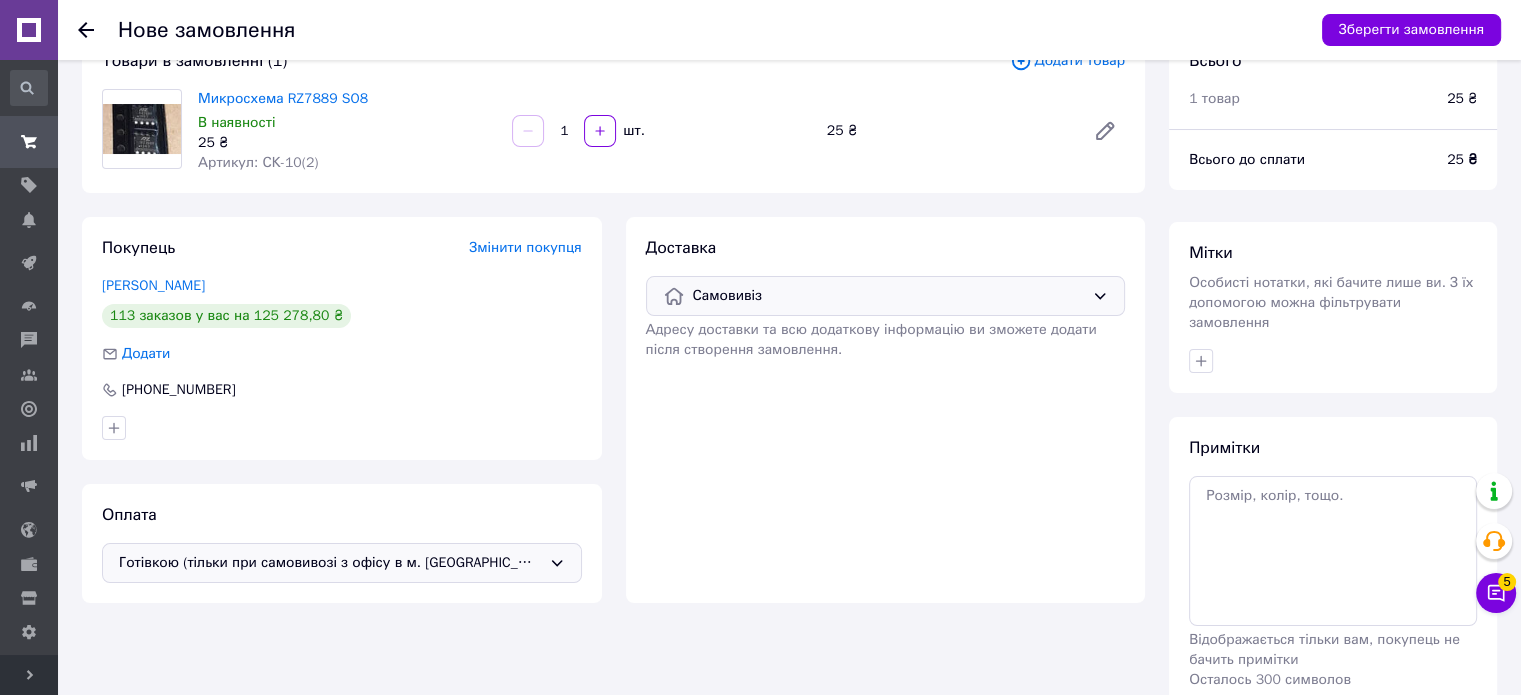 scroll, scrollTop: 0, scrollLeft: 0, axis: both 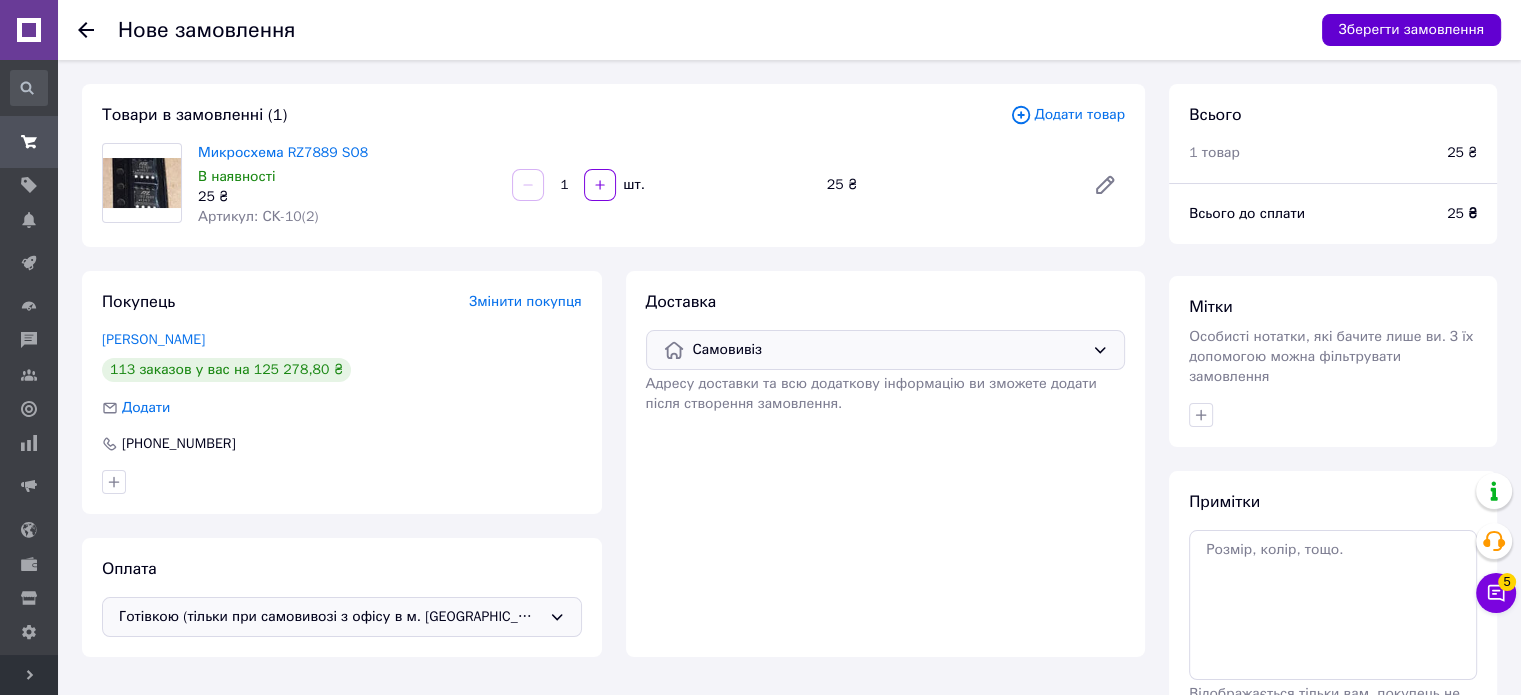 click on "Зберегти замовлення" at bounding box center [1411, 30] 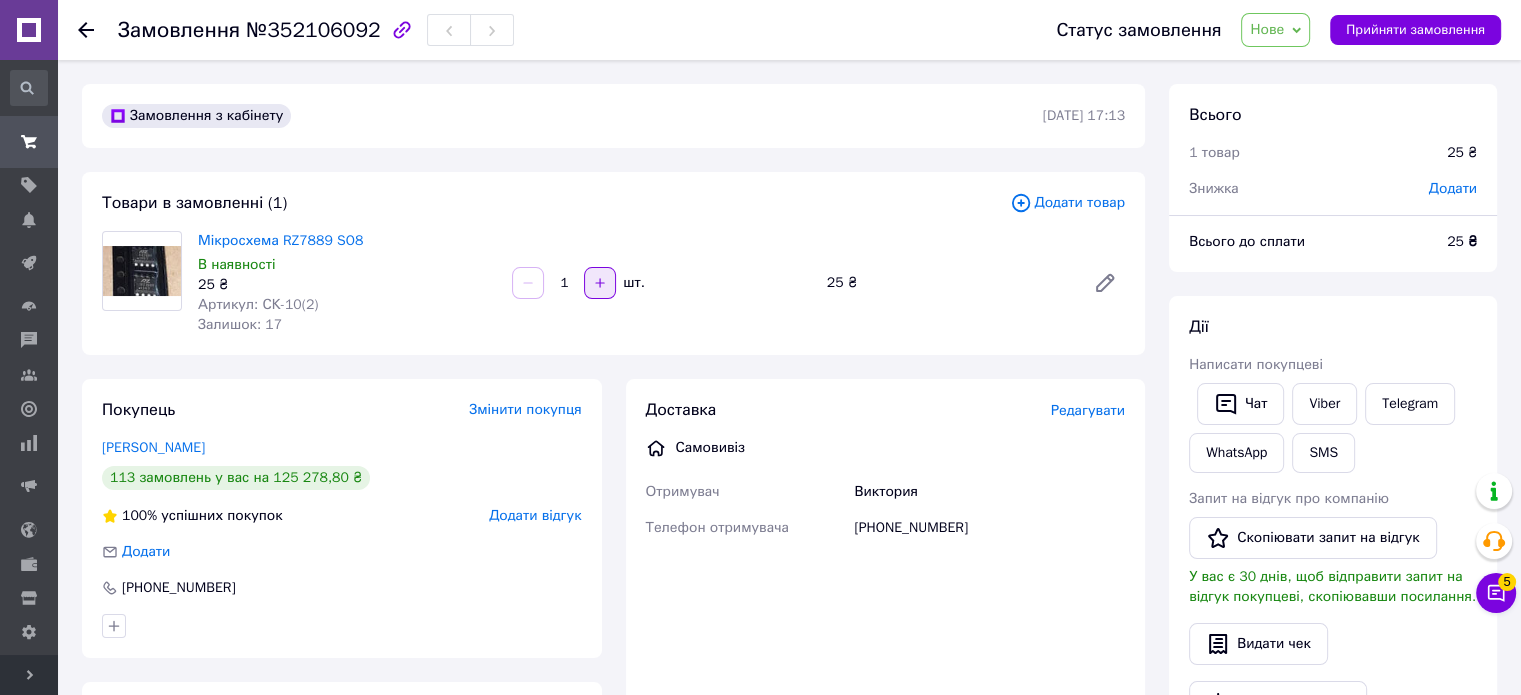 click 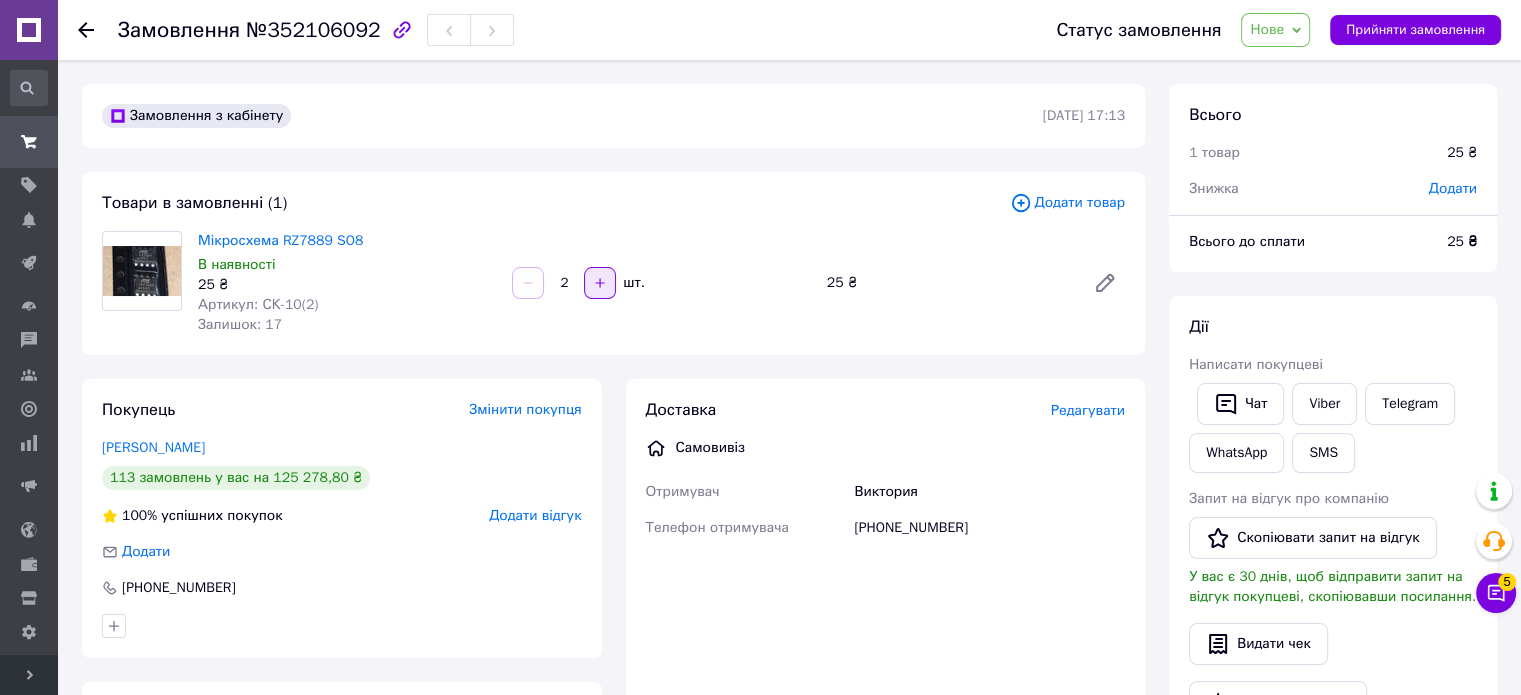 click 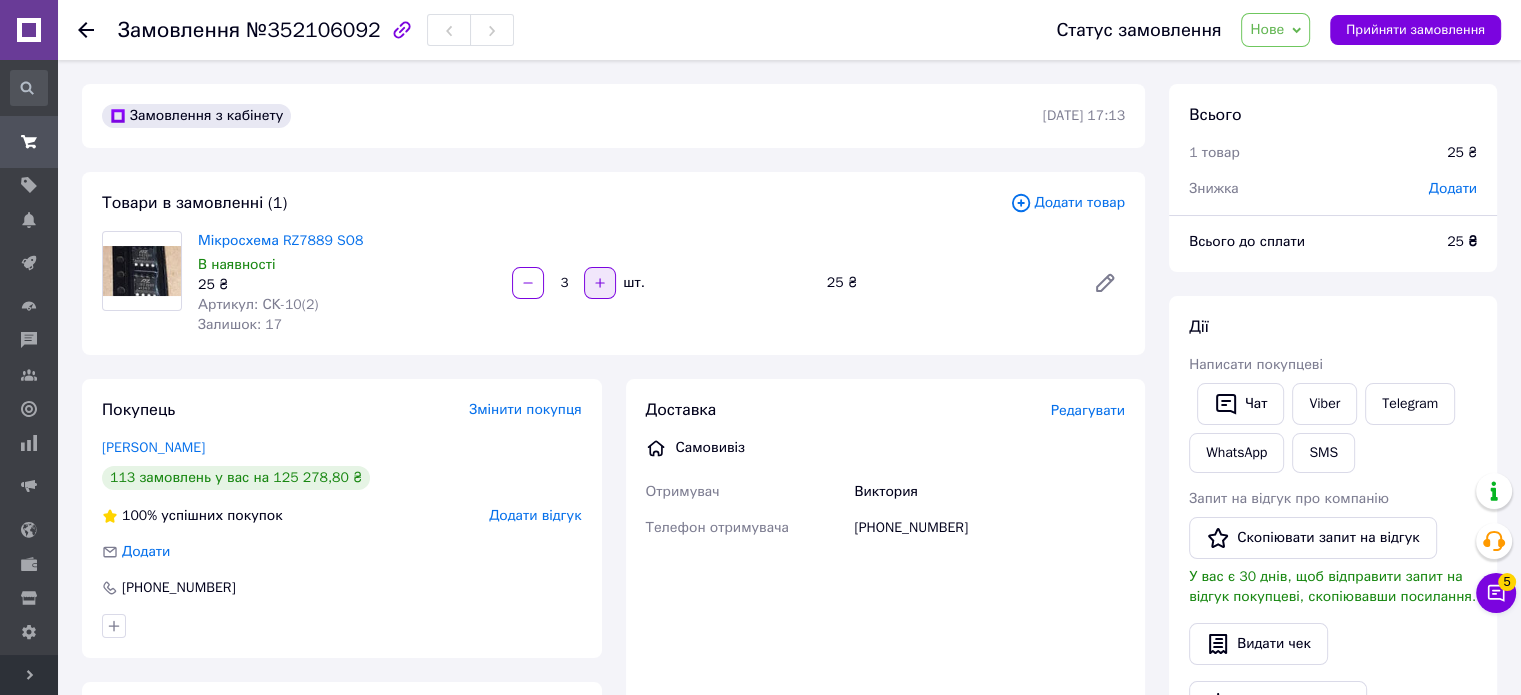 click 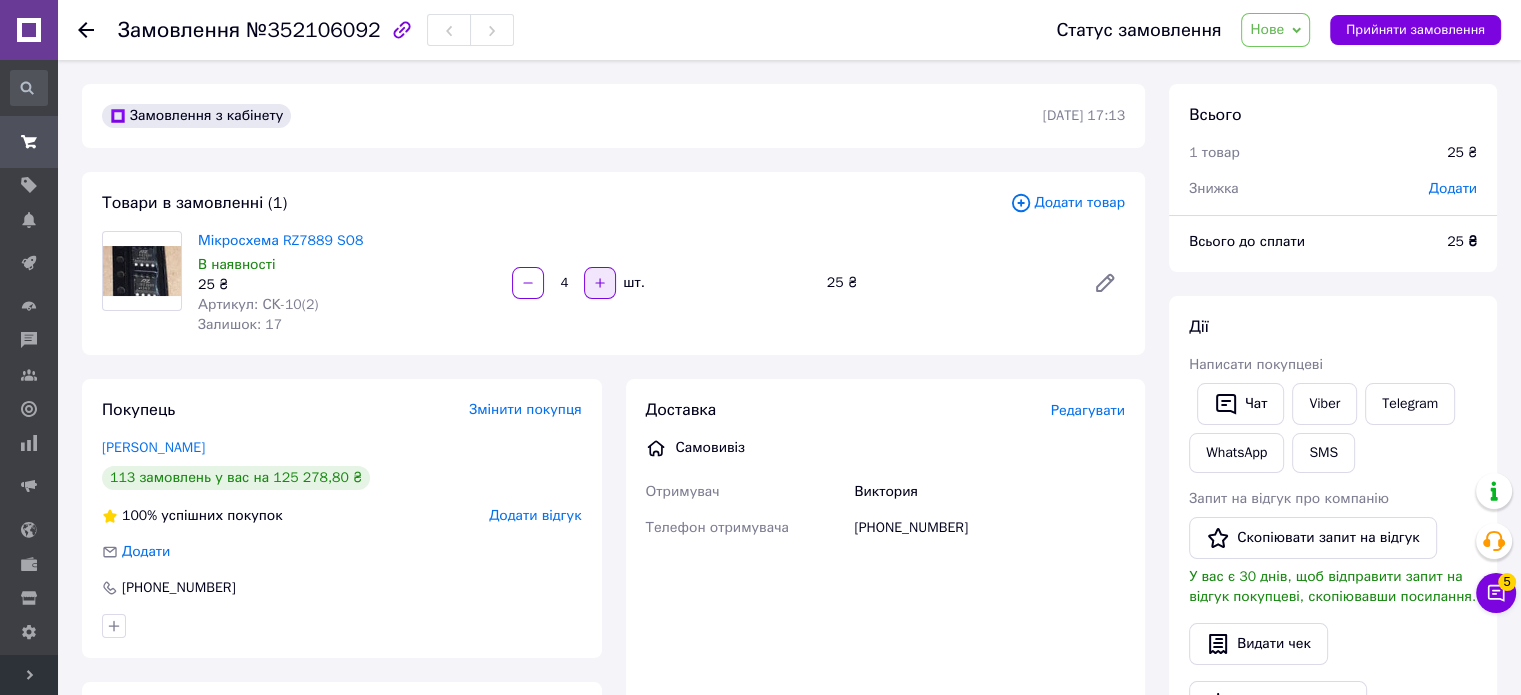click 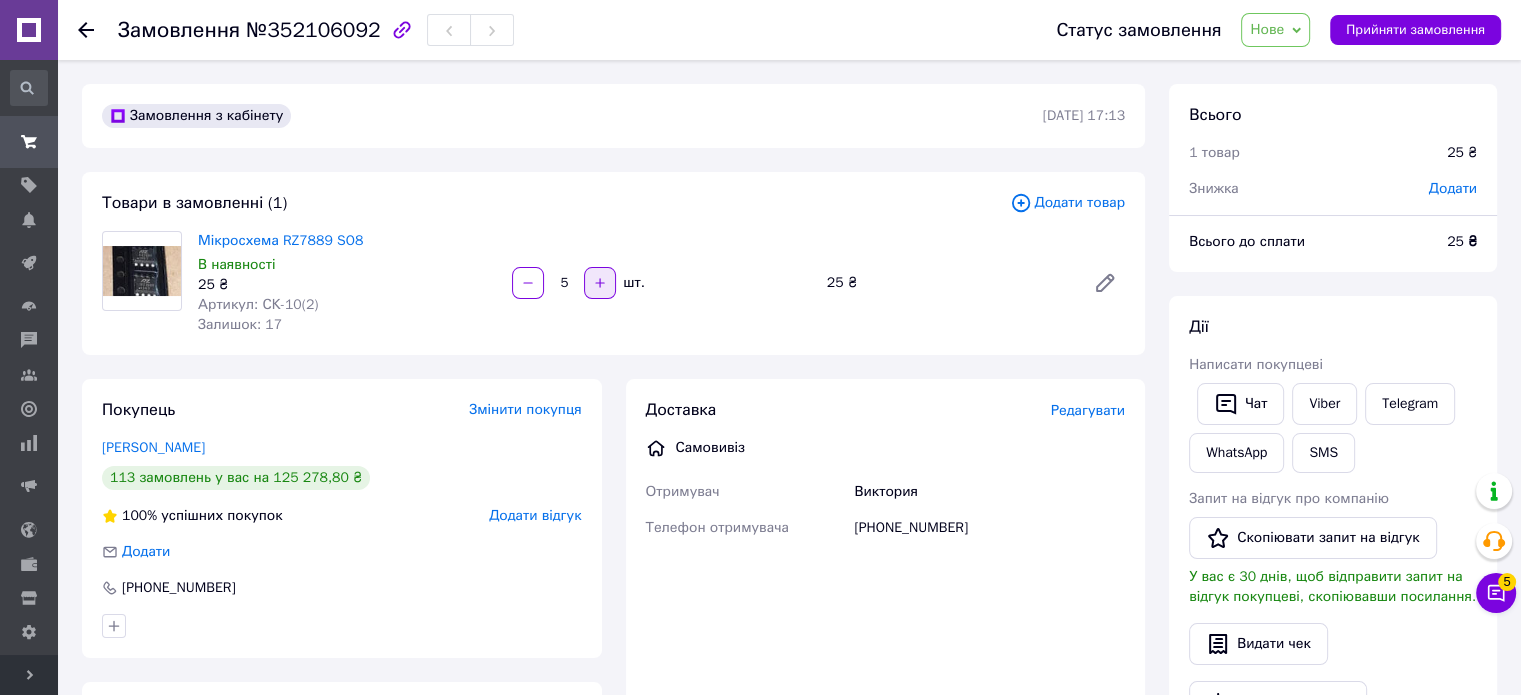 click 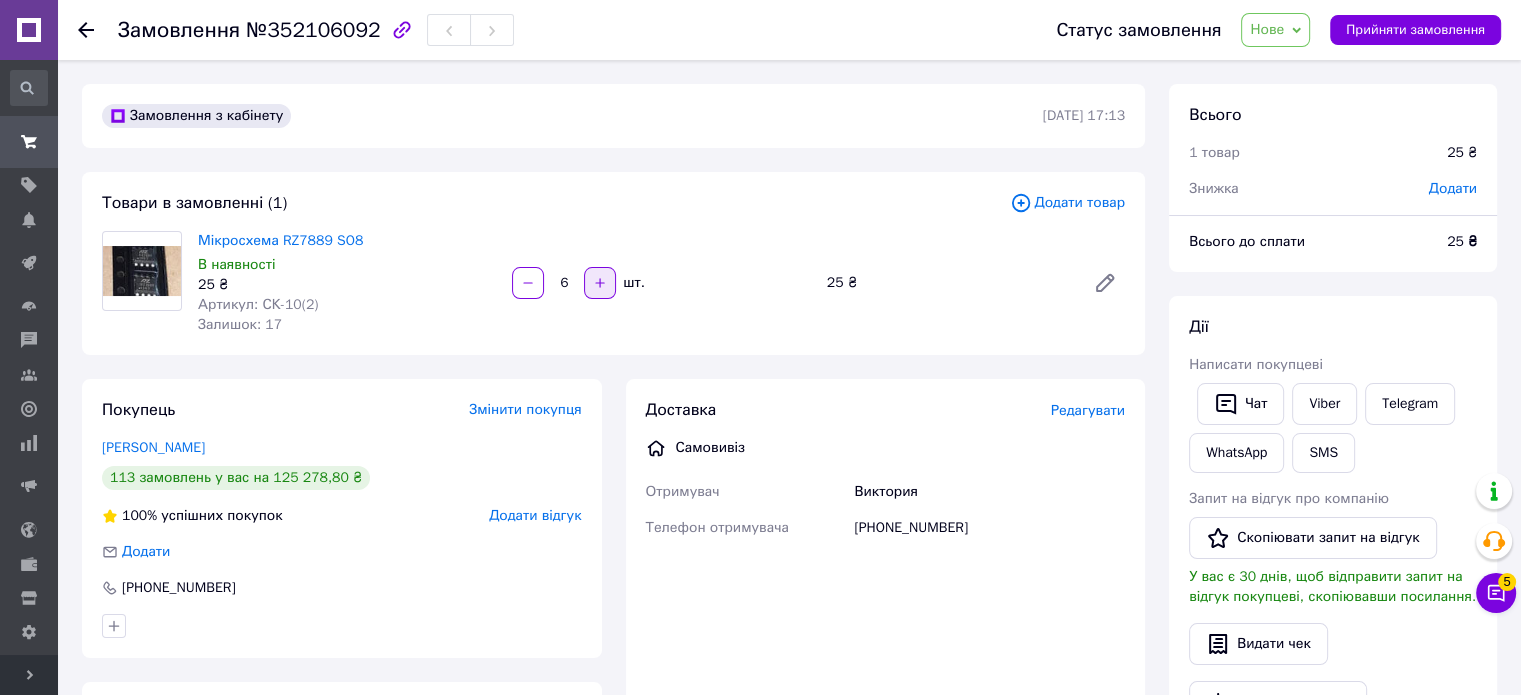 click 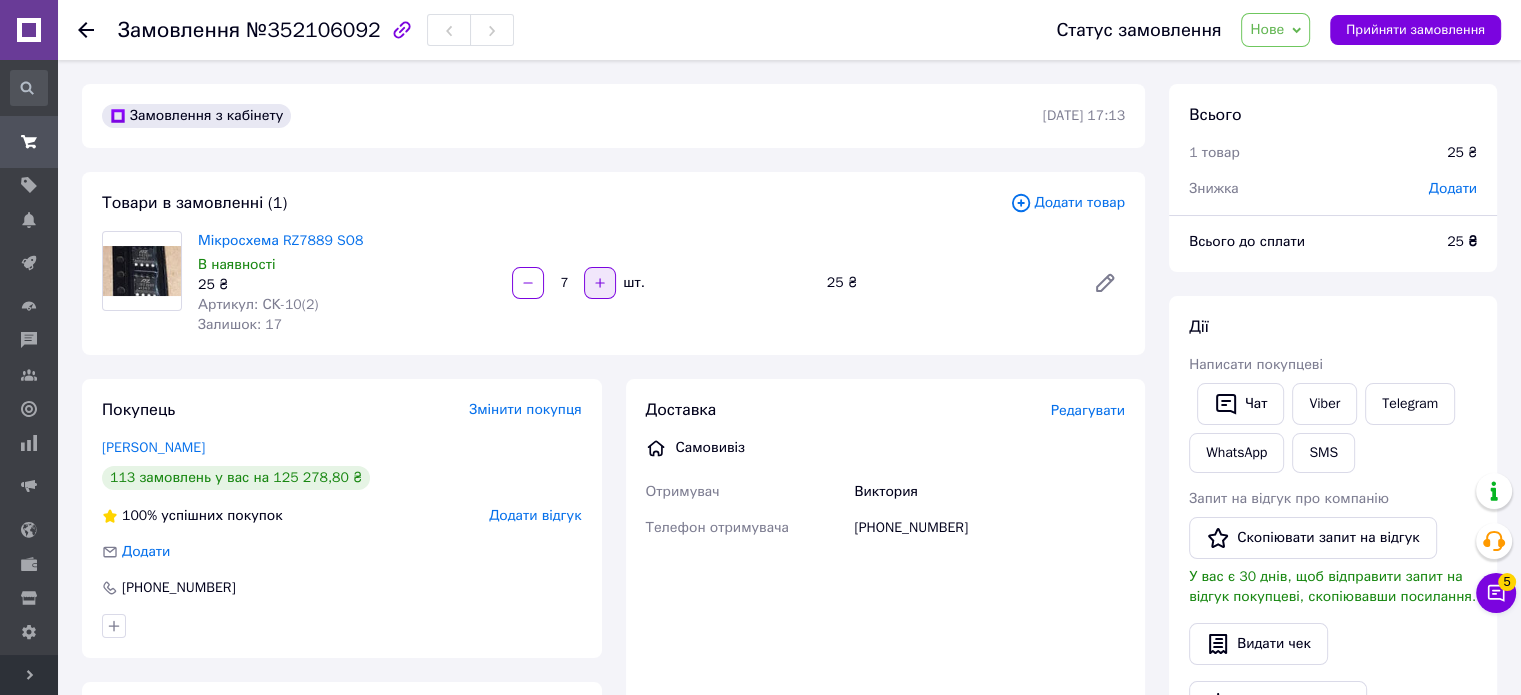 click at bounding box center (600, 283) 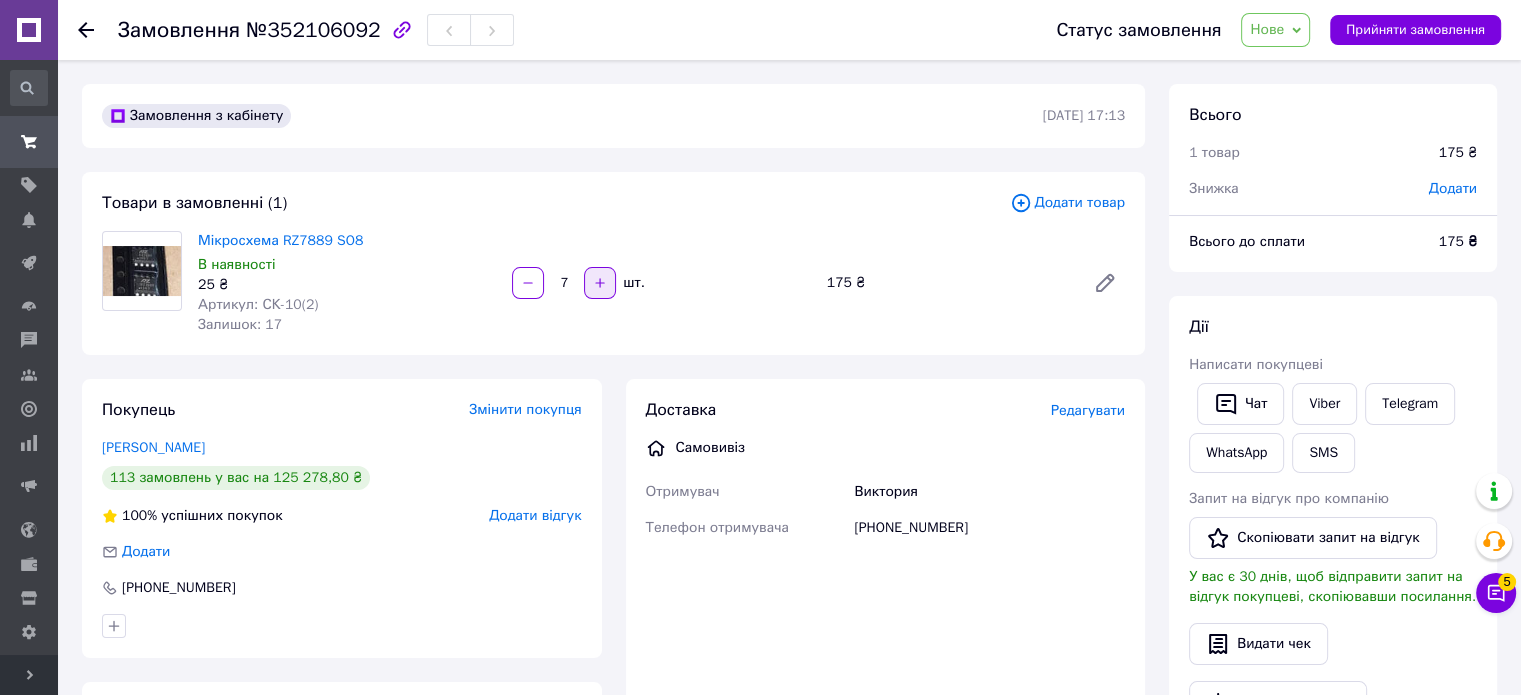 click 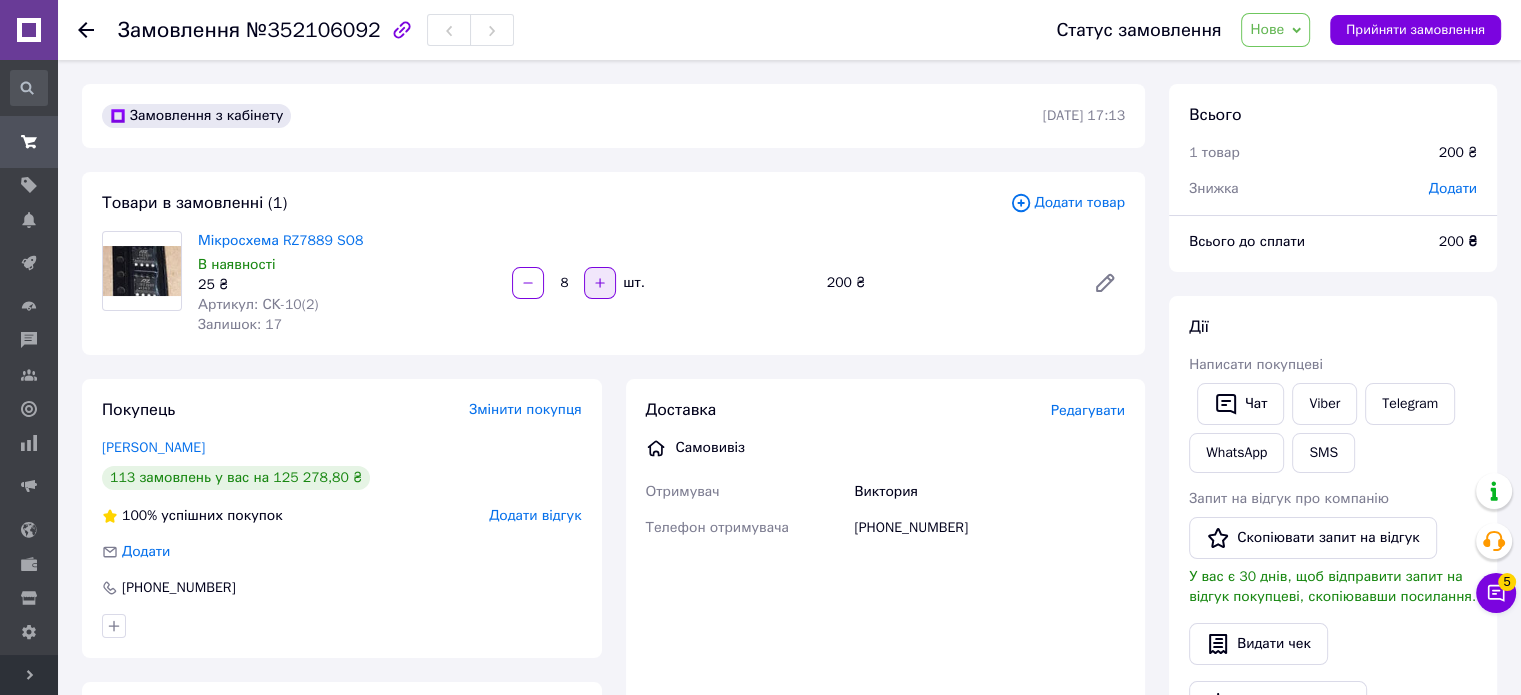 click 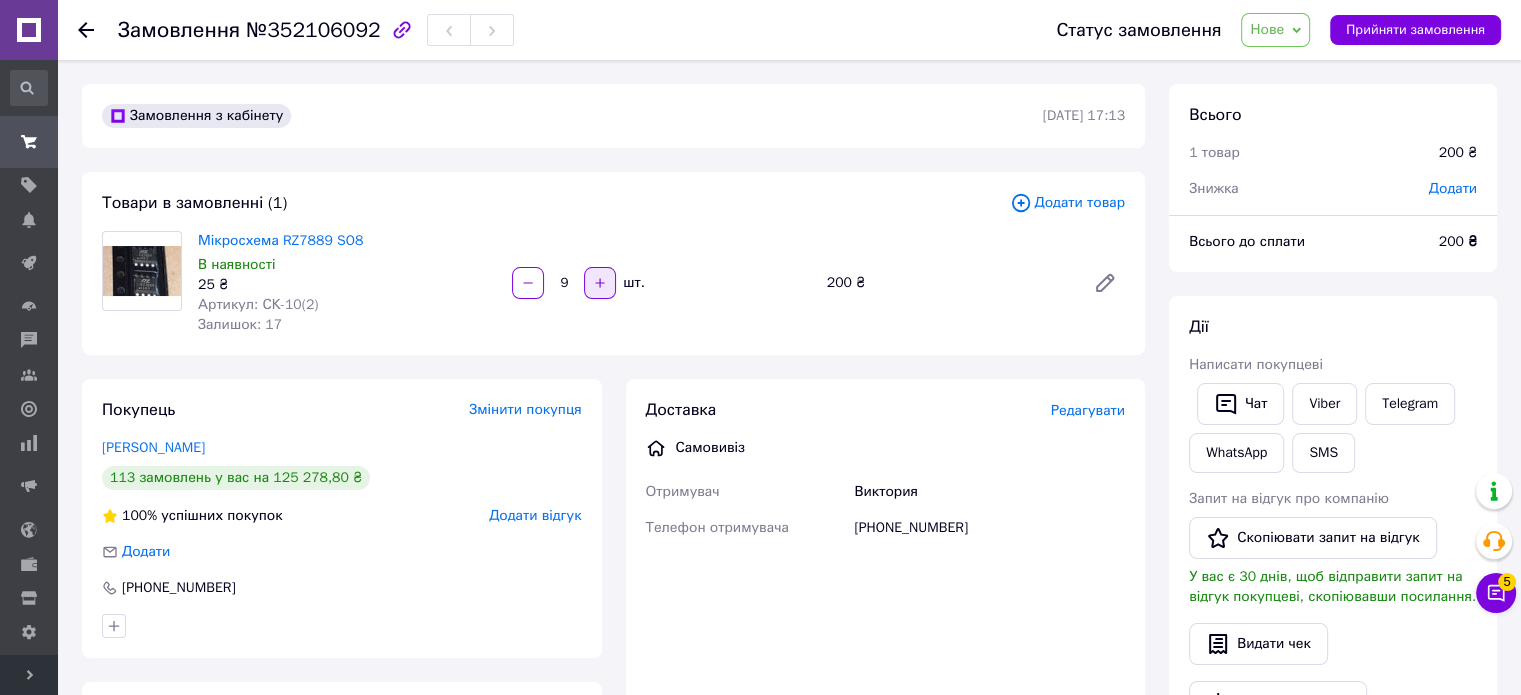 click 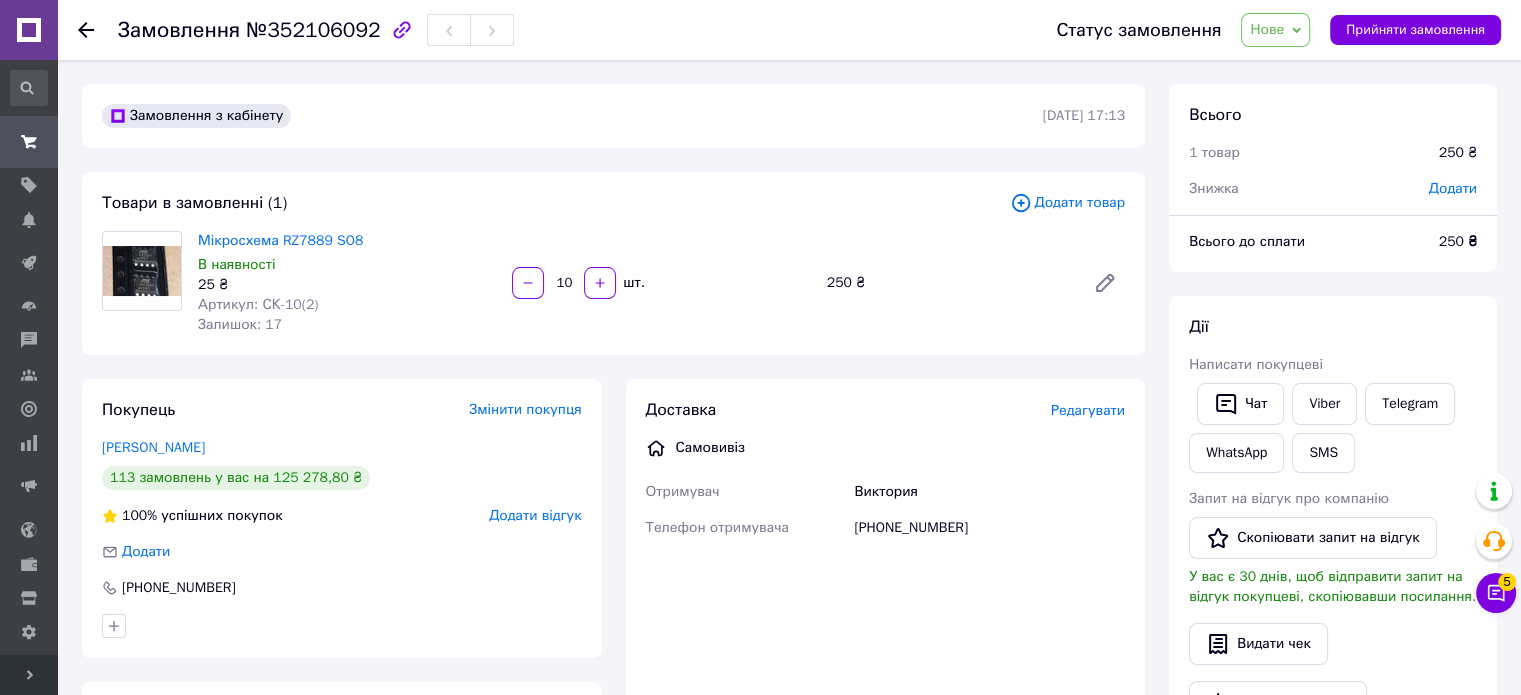 click on "Нове" at bounding box center (1275, 30) 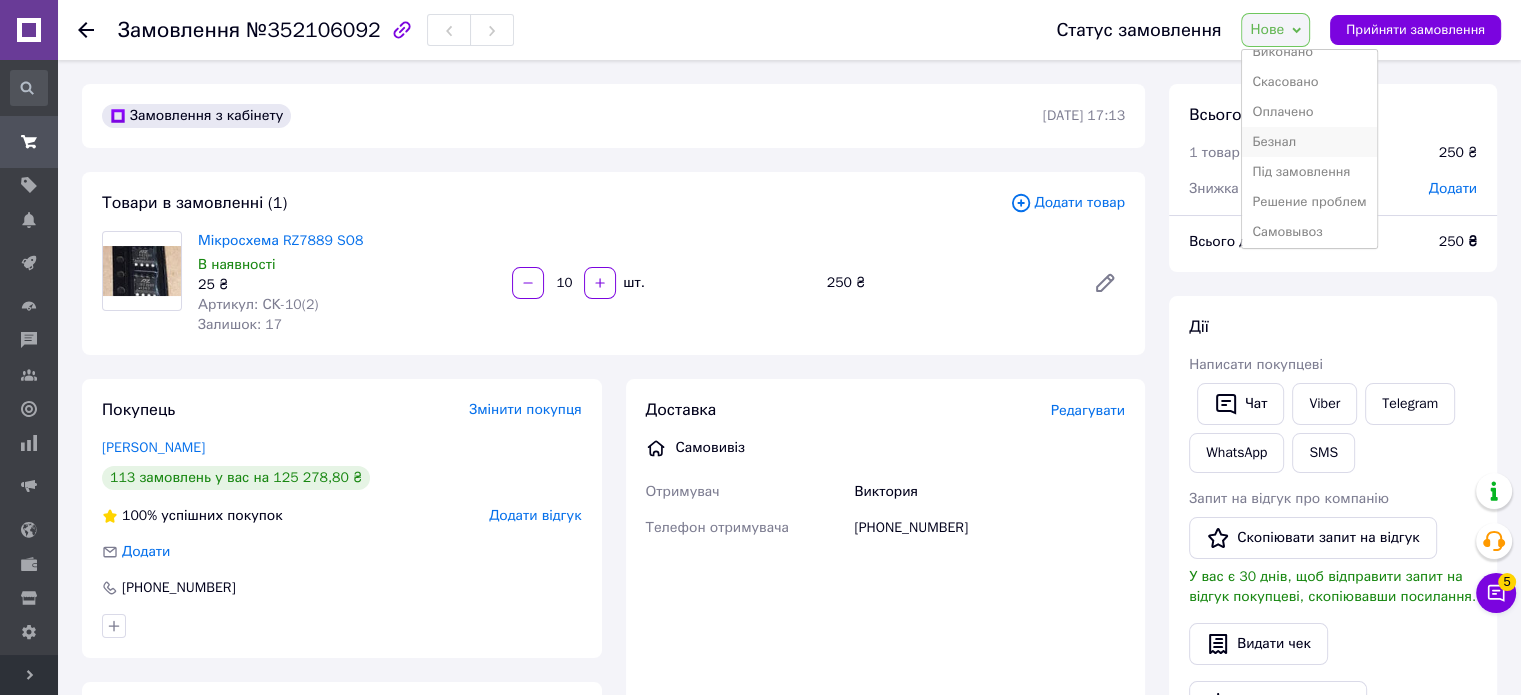 scroll, scrollTop: 81, scrollLeft: 0, axis: vertical 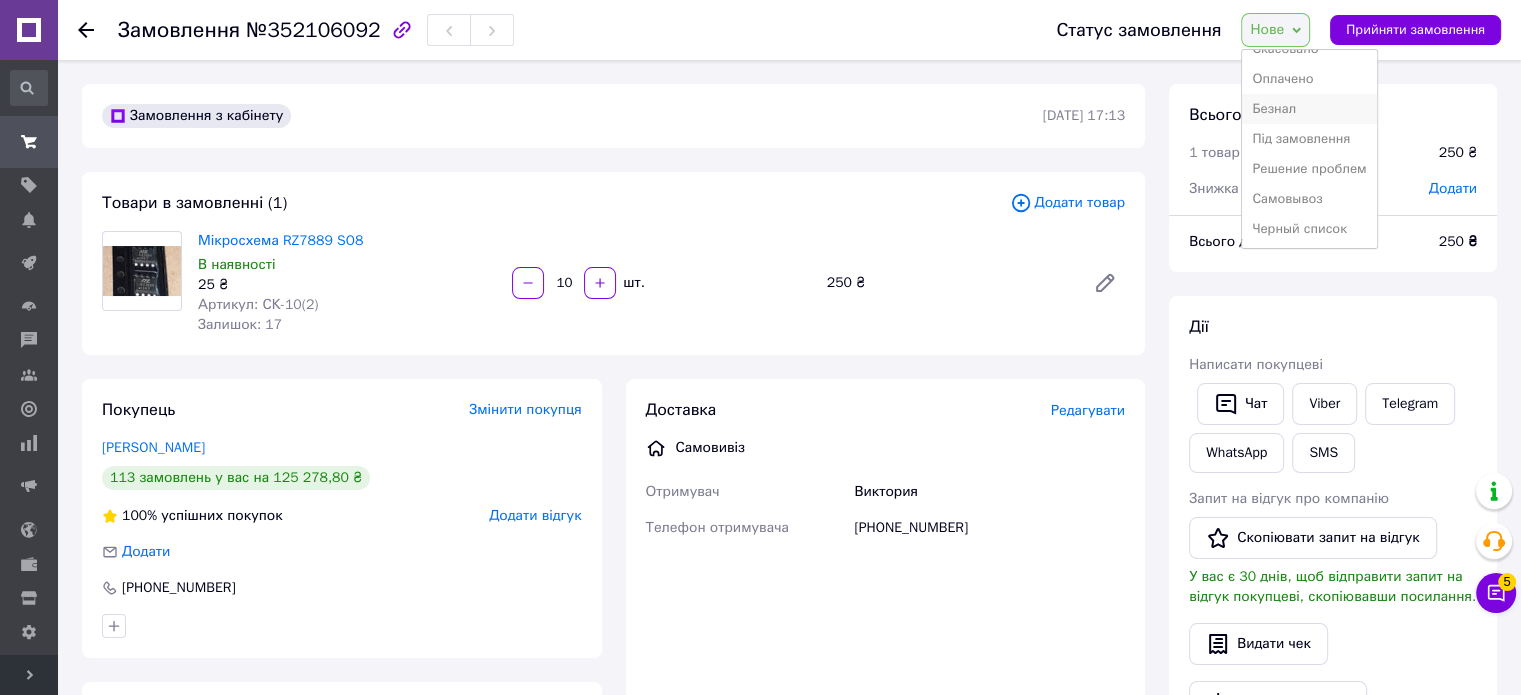 click on "Самовывоз" at bounding box center [1309, 199] 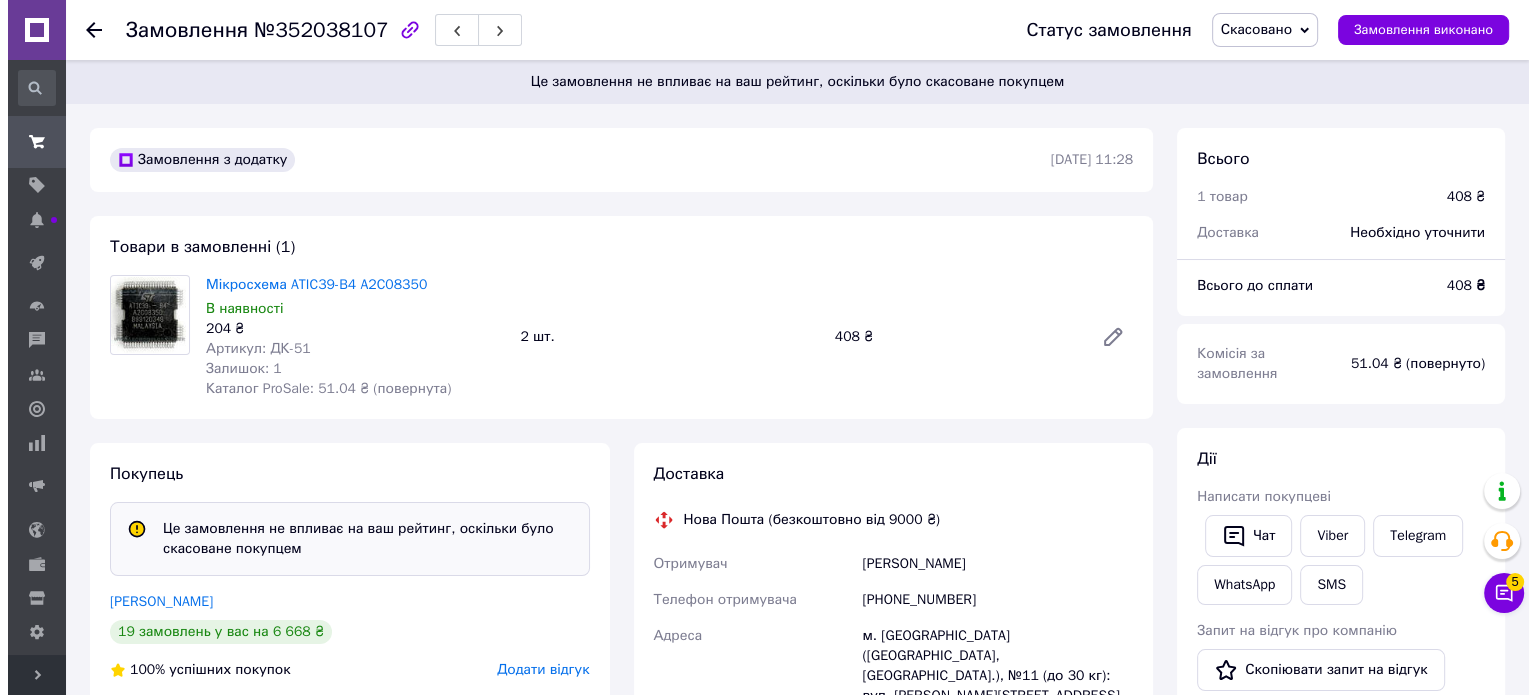 scroll, scrollTop: 0, scrollLeft: 0, axis: both 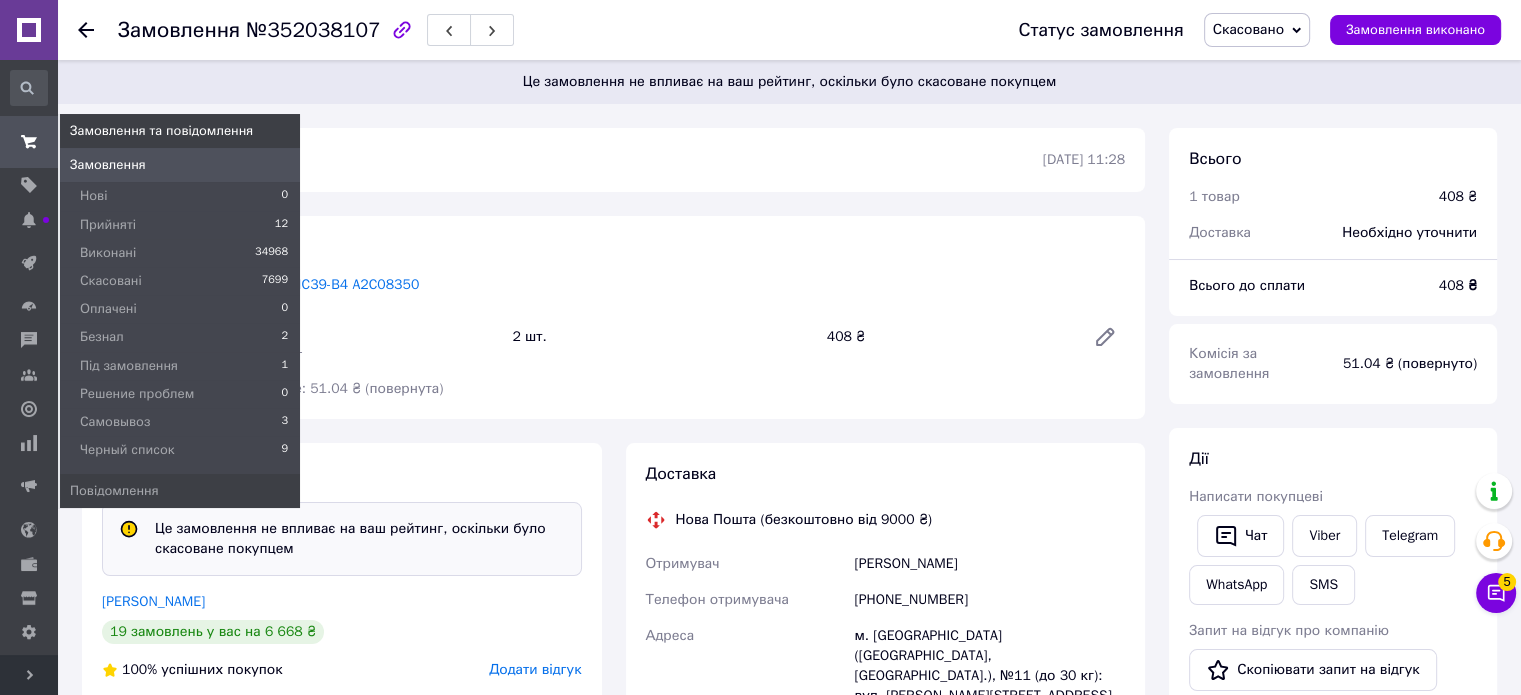 click on "Замовлення" at bounding box center [108, 165] 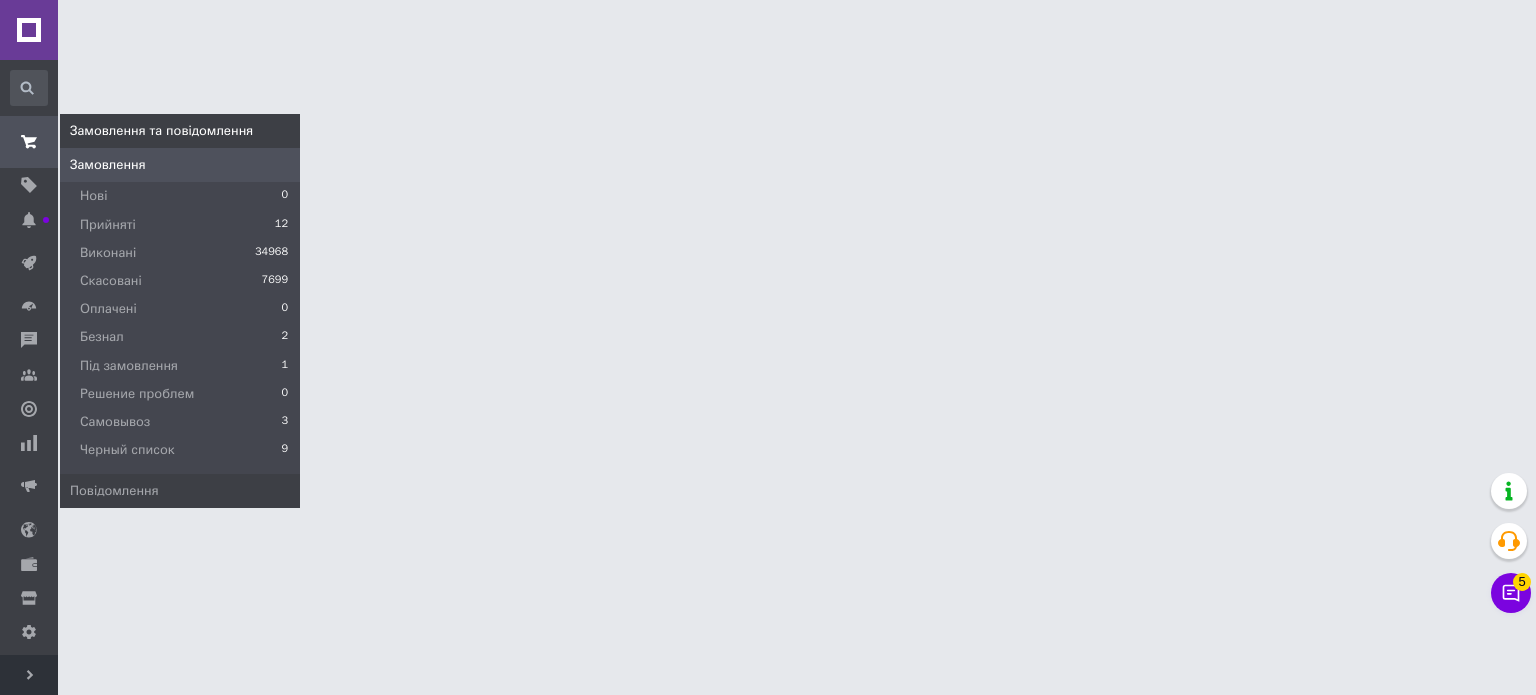 click on "Замовлення" at bounding box center [108, 165] 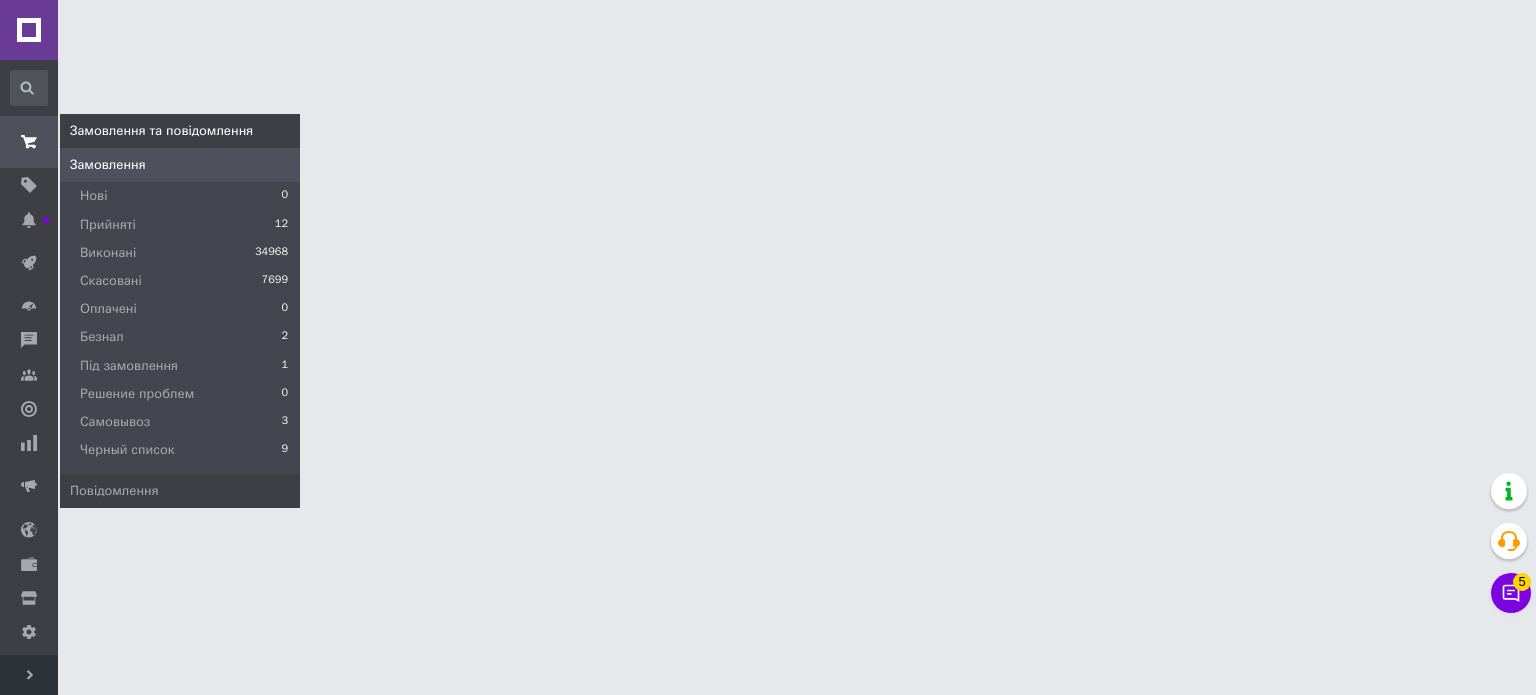 click on "Замовлення" at bounding box center [180, 165] 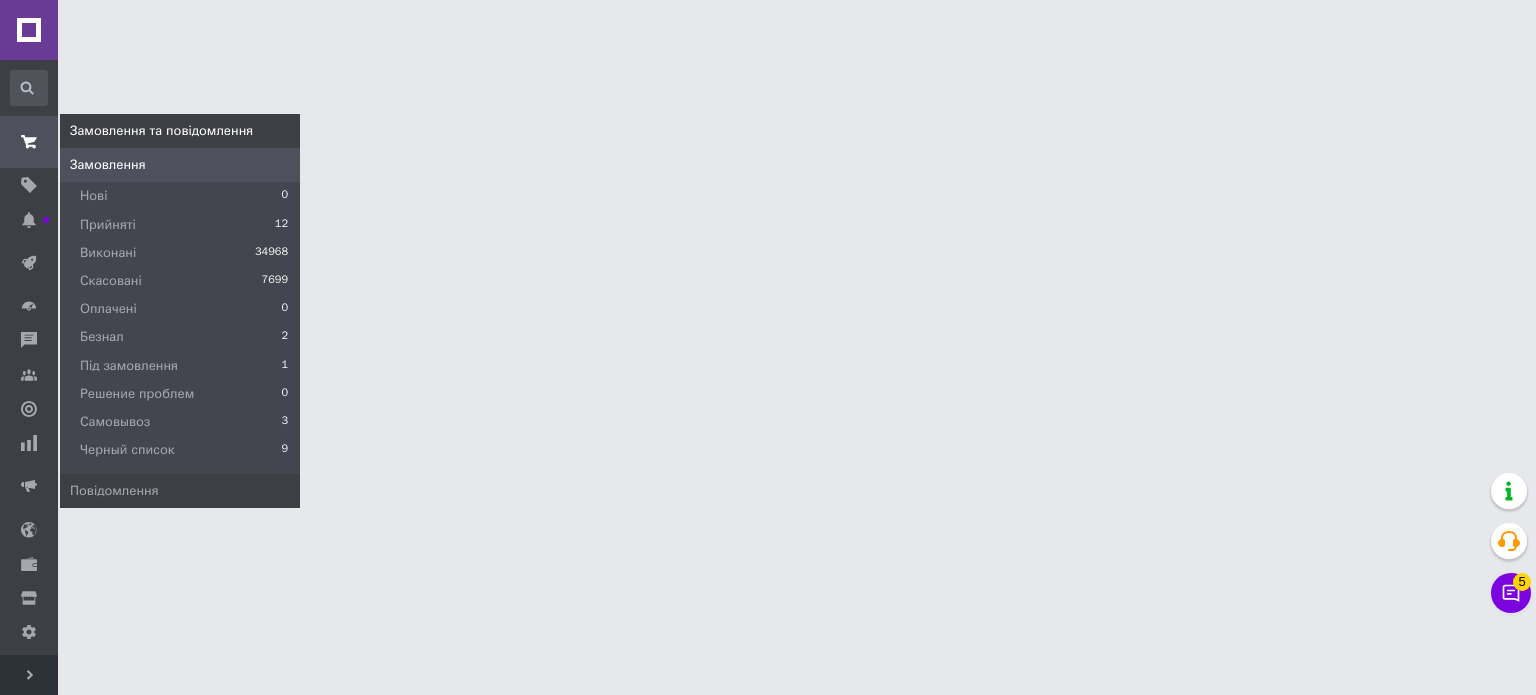 click on "Замовлення" at bounding box center (180, 165) 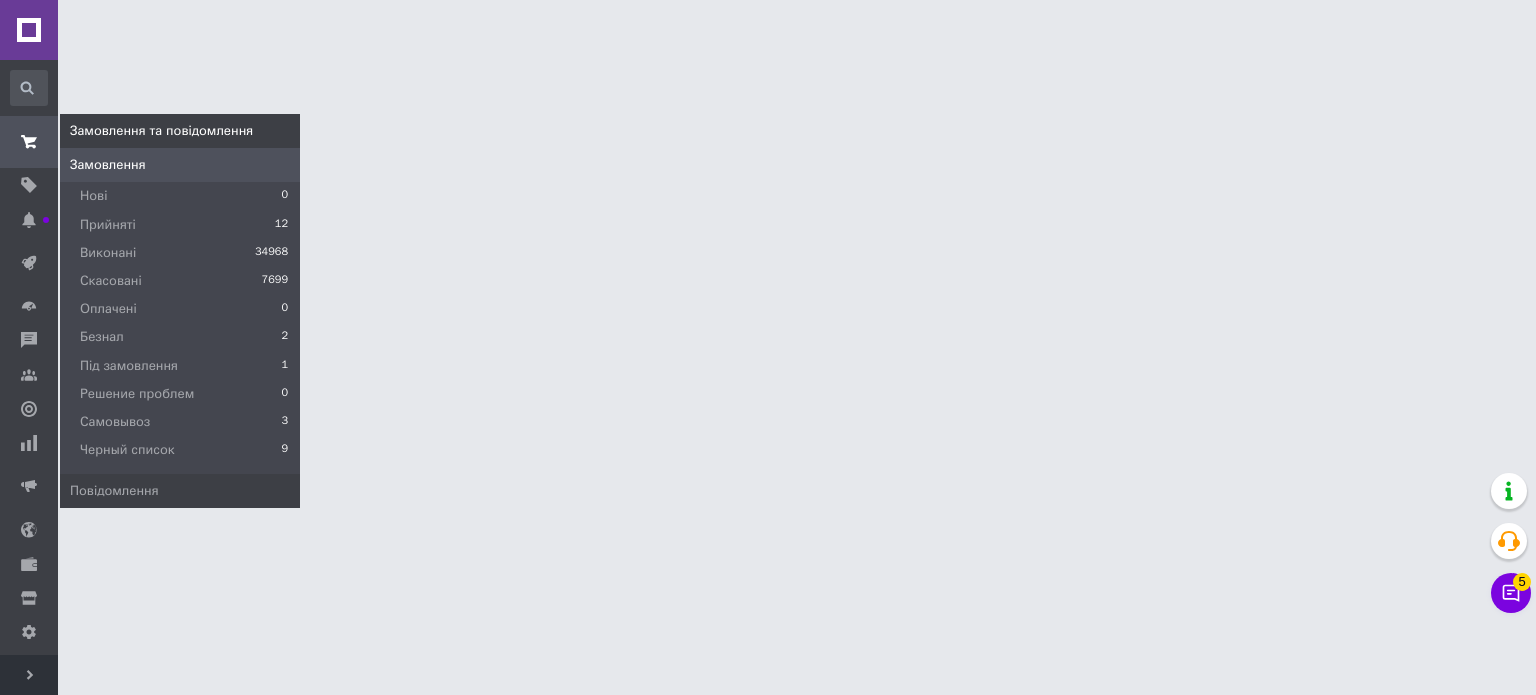 click on "Замовлення" at bounding box center (108, 165) 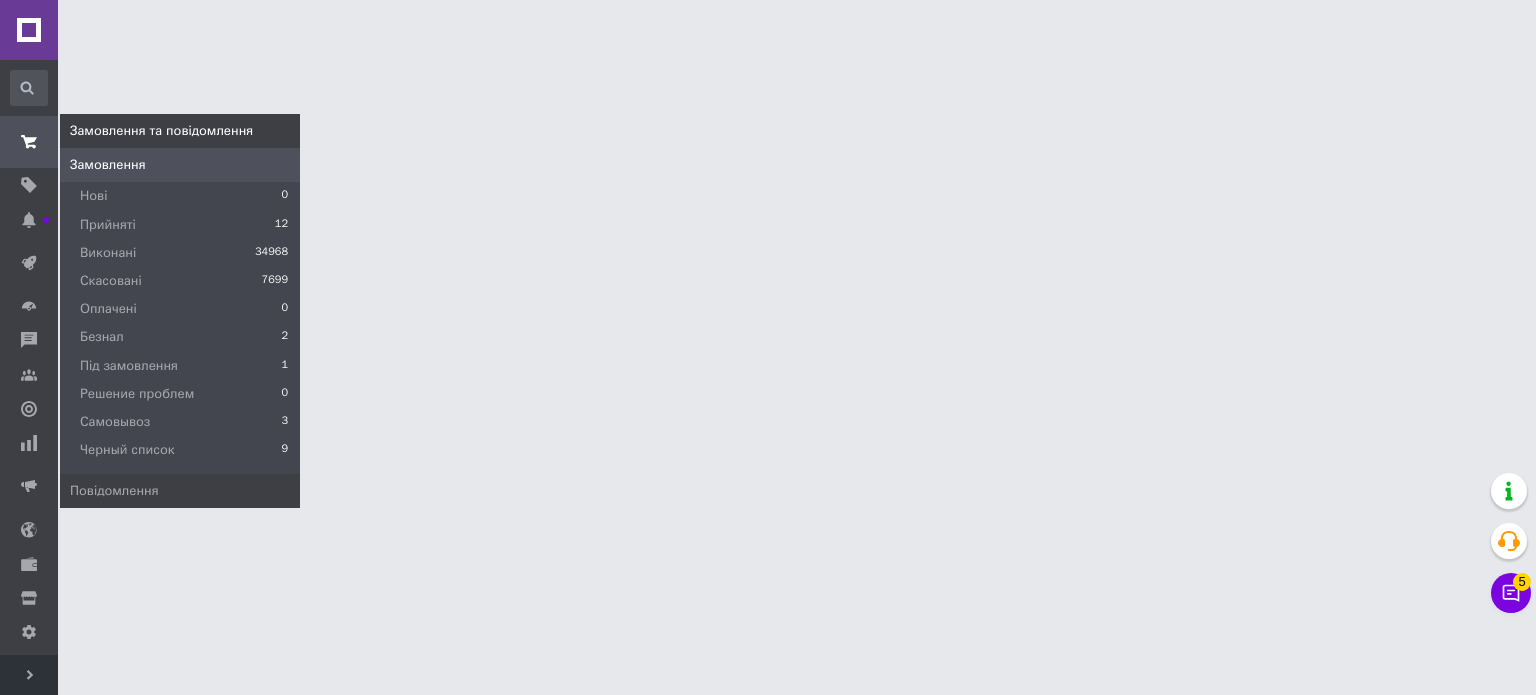 click on "Замовлення" at bounding box center (108, 165) 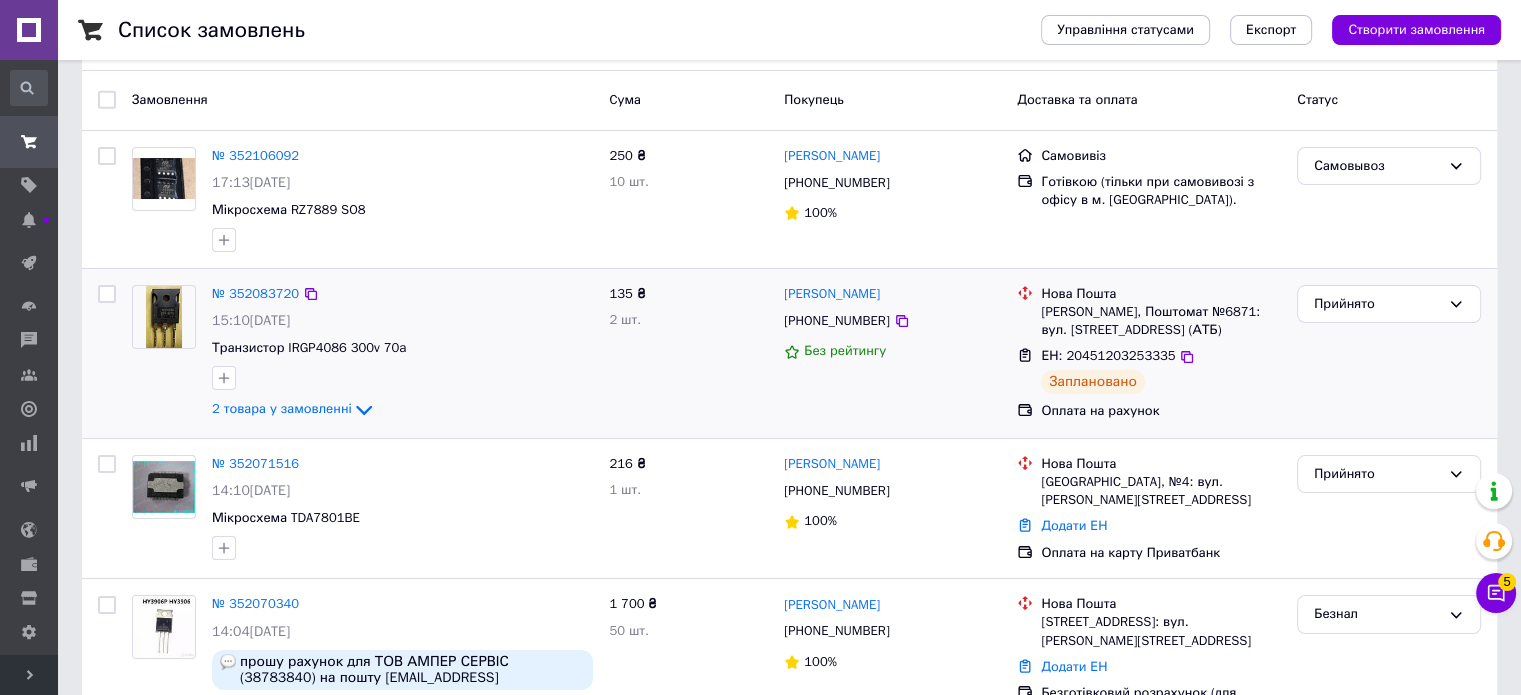 scroll, scrollTop: 200, scrollLeft: 0, axis: vertical 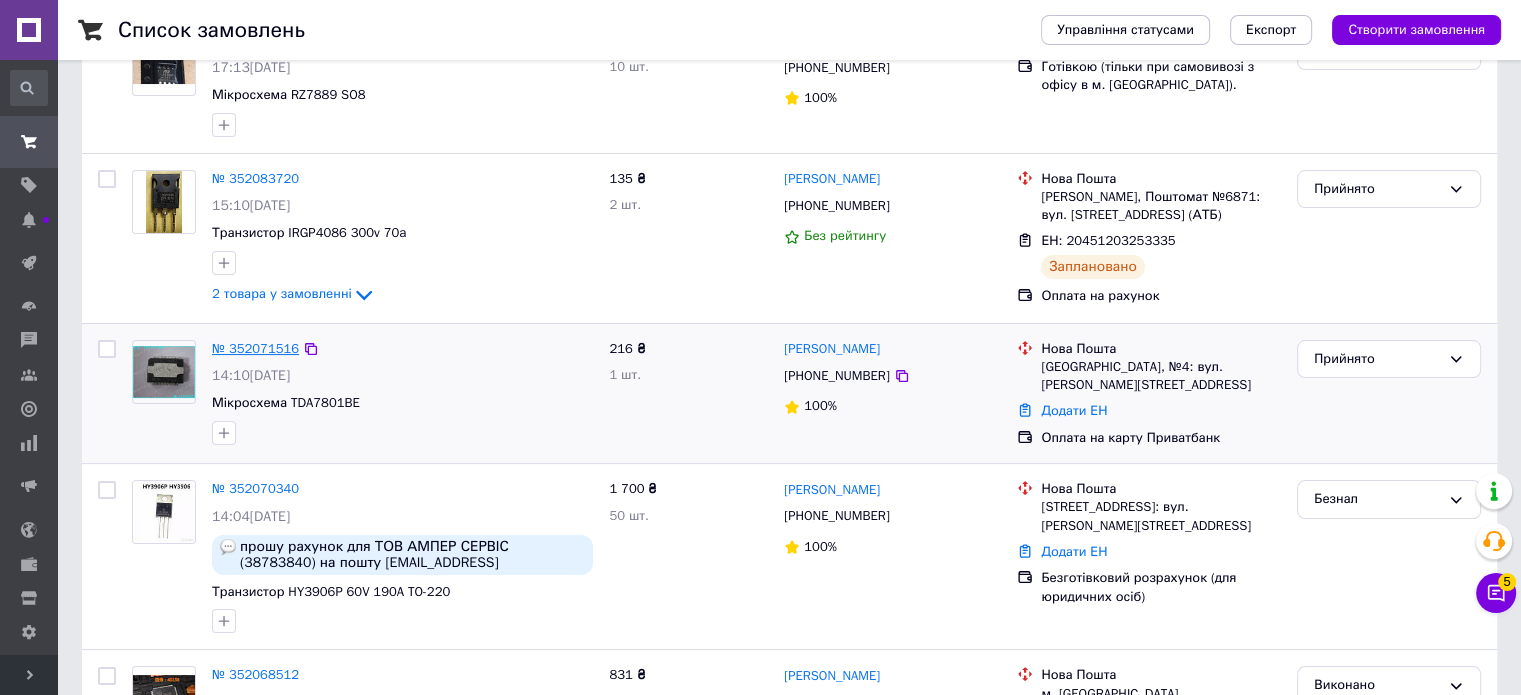 click on "№ 352071516" at bounding box center (255, 348) 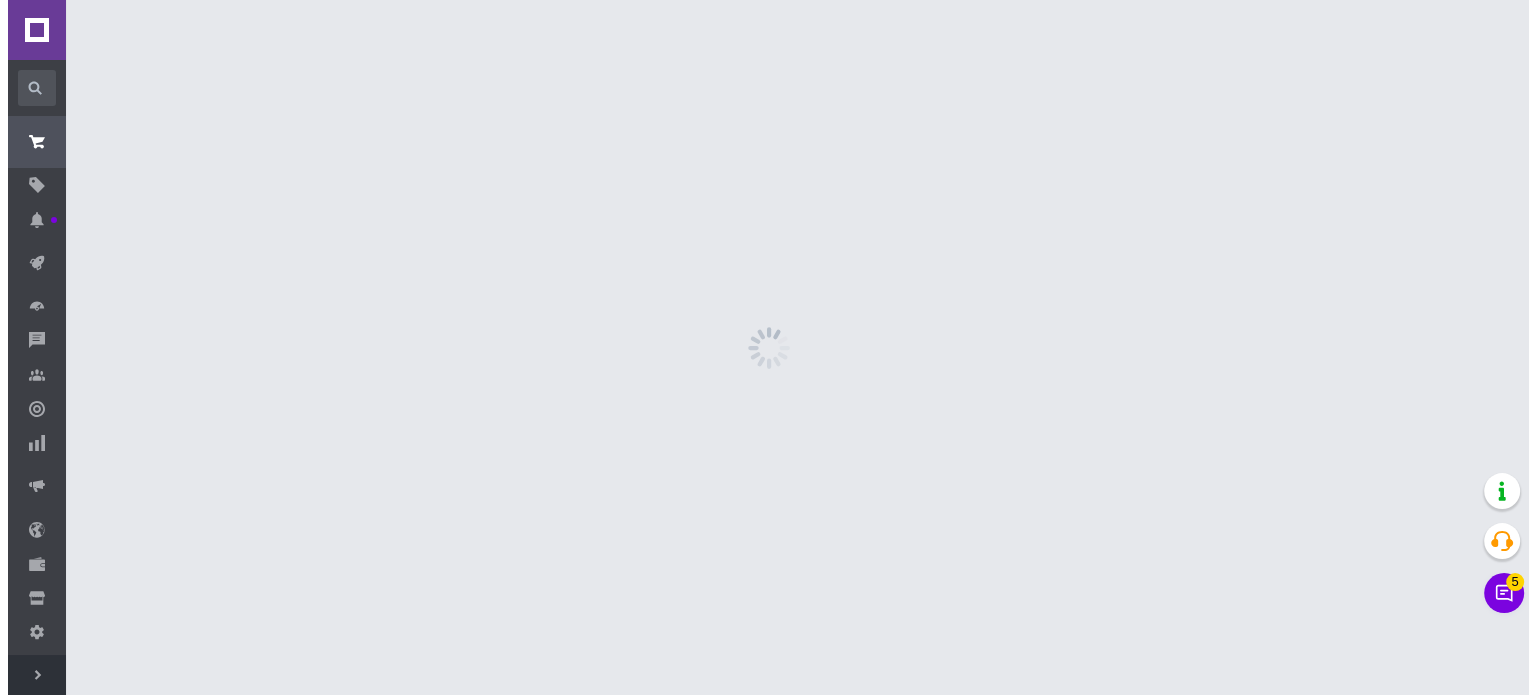 scroll, scrollTop: 0, scrollLeft: 0, axis: both 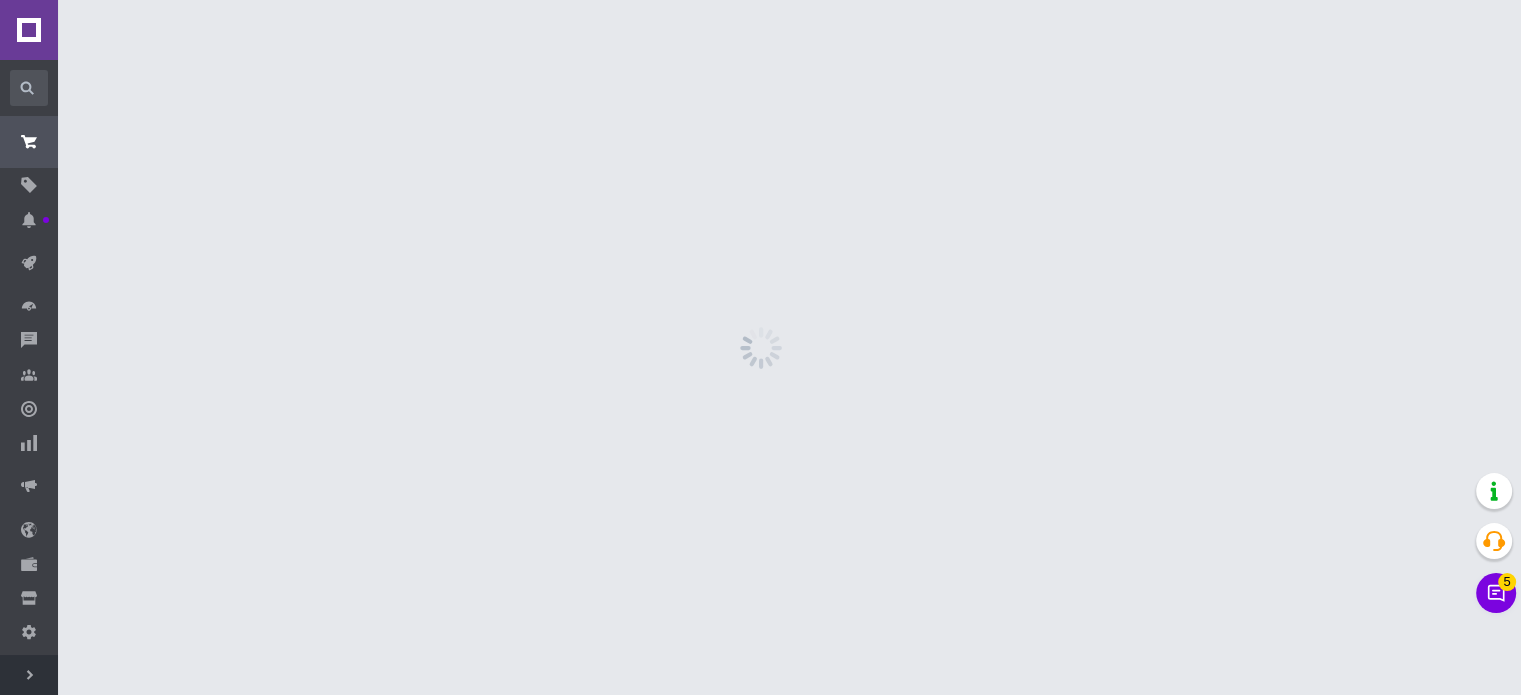 click on "Вінтекс Ваш ID: 1016805 Сайт Вінтекс Кабінет покупця Перевірити стан системи Сторінка на порталі Довідка Вийти Замовлення та повідомлення Замовлення та повідомлення Замовлення Нові 0 Прийняті 12 Виконані 34968 Скасовані 7699 Оплачені 0 Безнал 2 Під замовлення 1 Решение проблем 0 Самовывоз 3 Черный список 9 Повідомлення Товари та послуги Товари та послуги Позиції Групи та добірки Сезонні знижки Категорії Імпорт Акції та промокоди Видалені позиції Відновлення позицій Характеристики Сповіщення Панель управління 5" at bounding box center [760, 0] 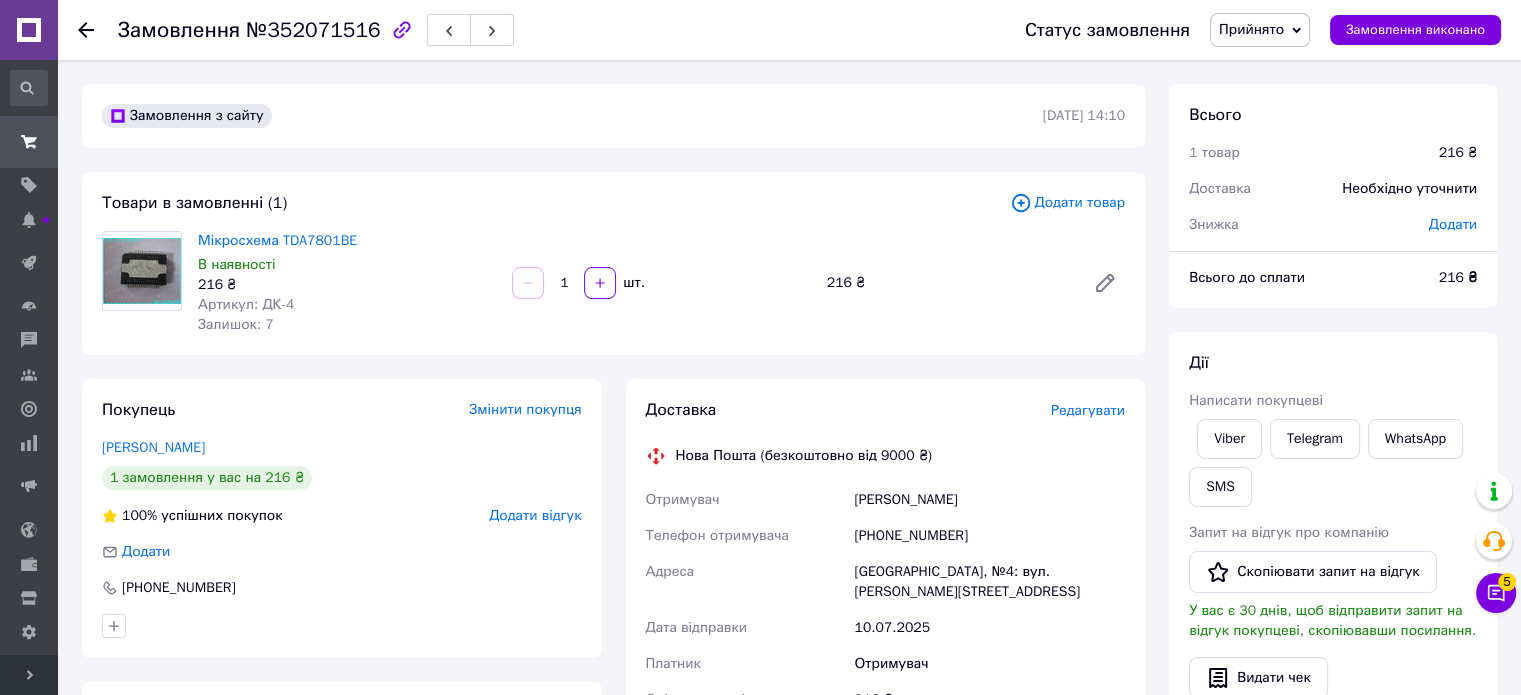 click on "Редагувати" at bounding box center [1088, 410] 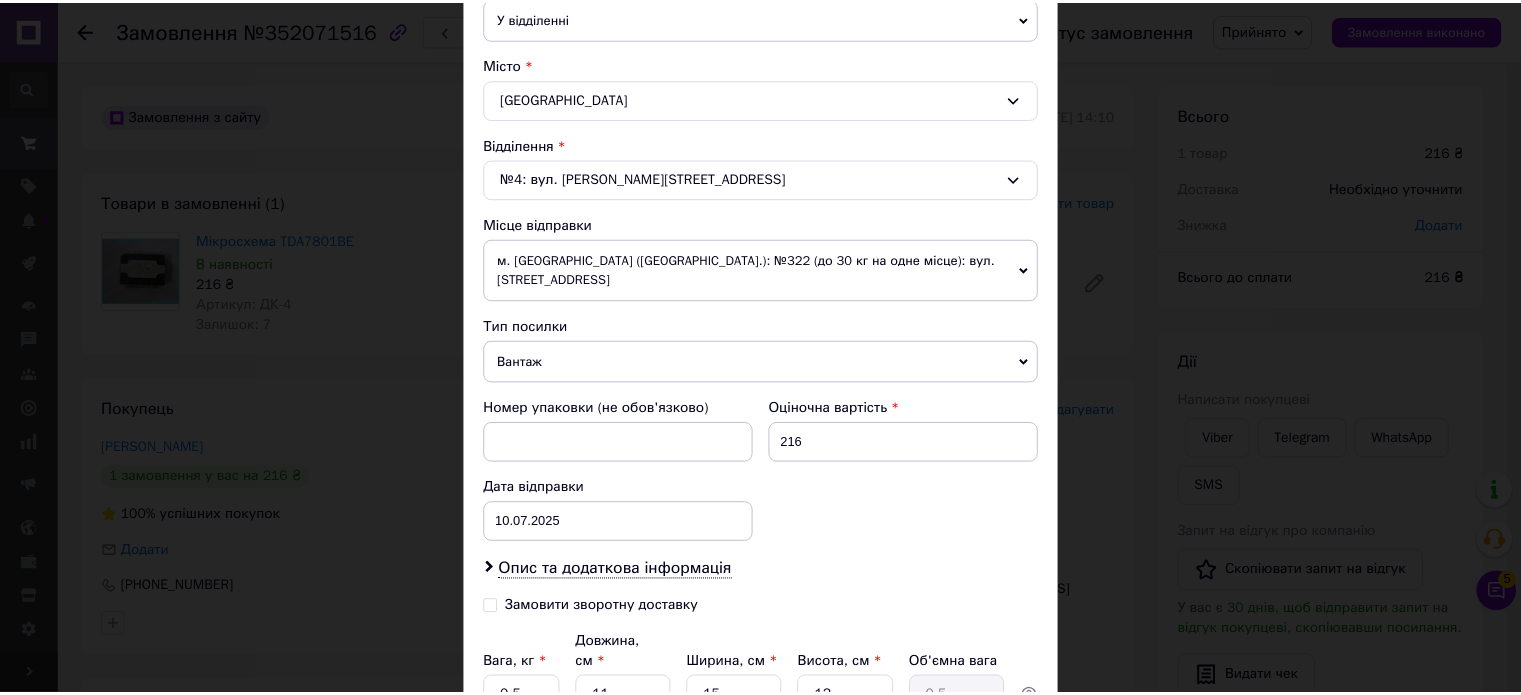 scroll, scrollTop: 683, scrollLeft: 0, axis: vertical 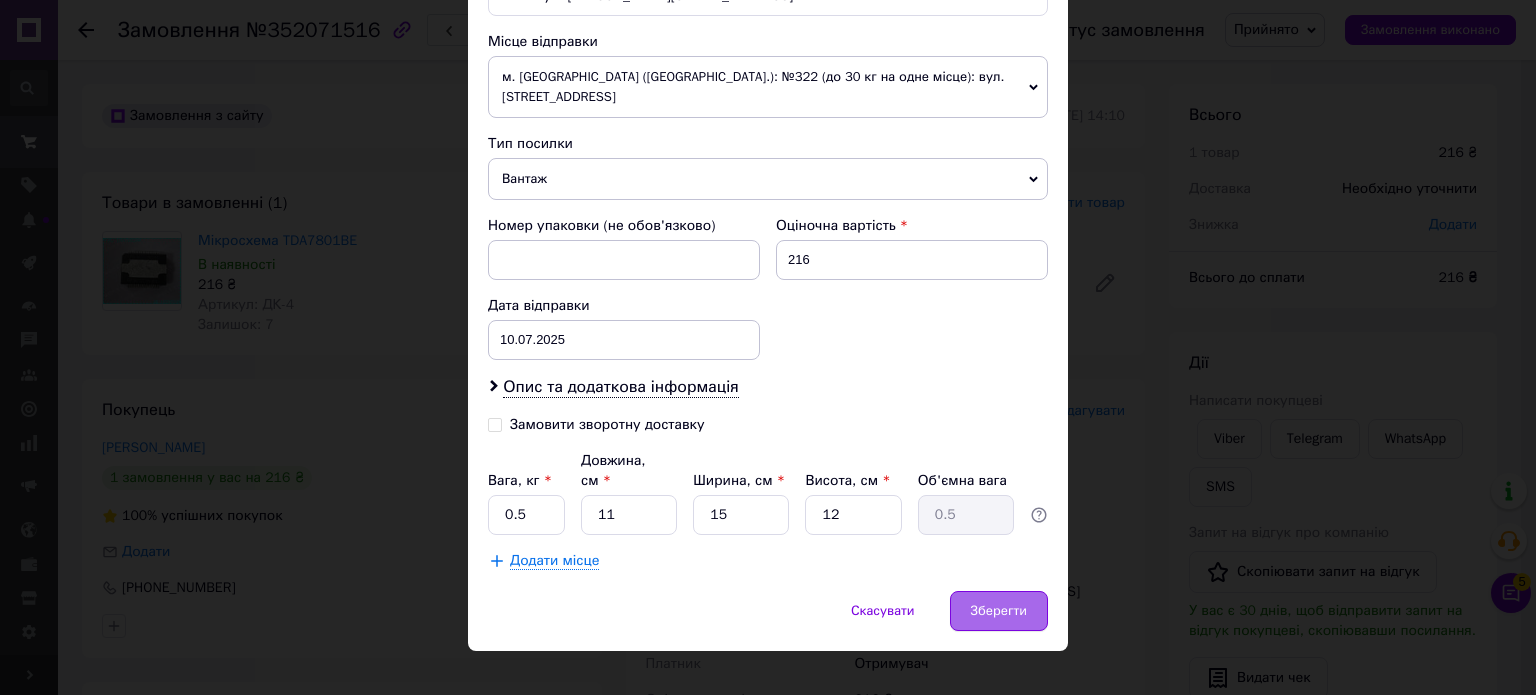 click on "Зберегти" at bounding box center [999, 611] 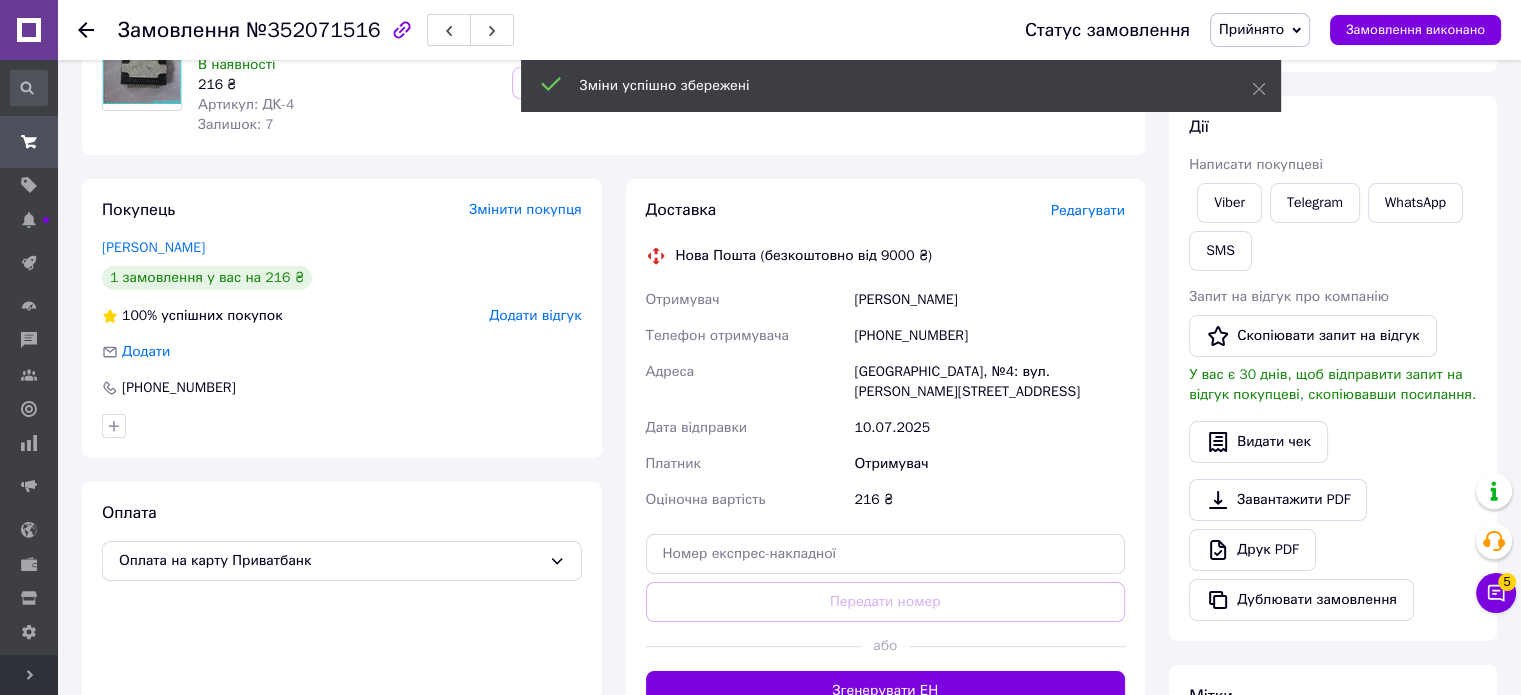 scroll, scrollTop: 300, scrollLeft: 0, axis: vertical 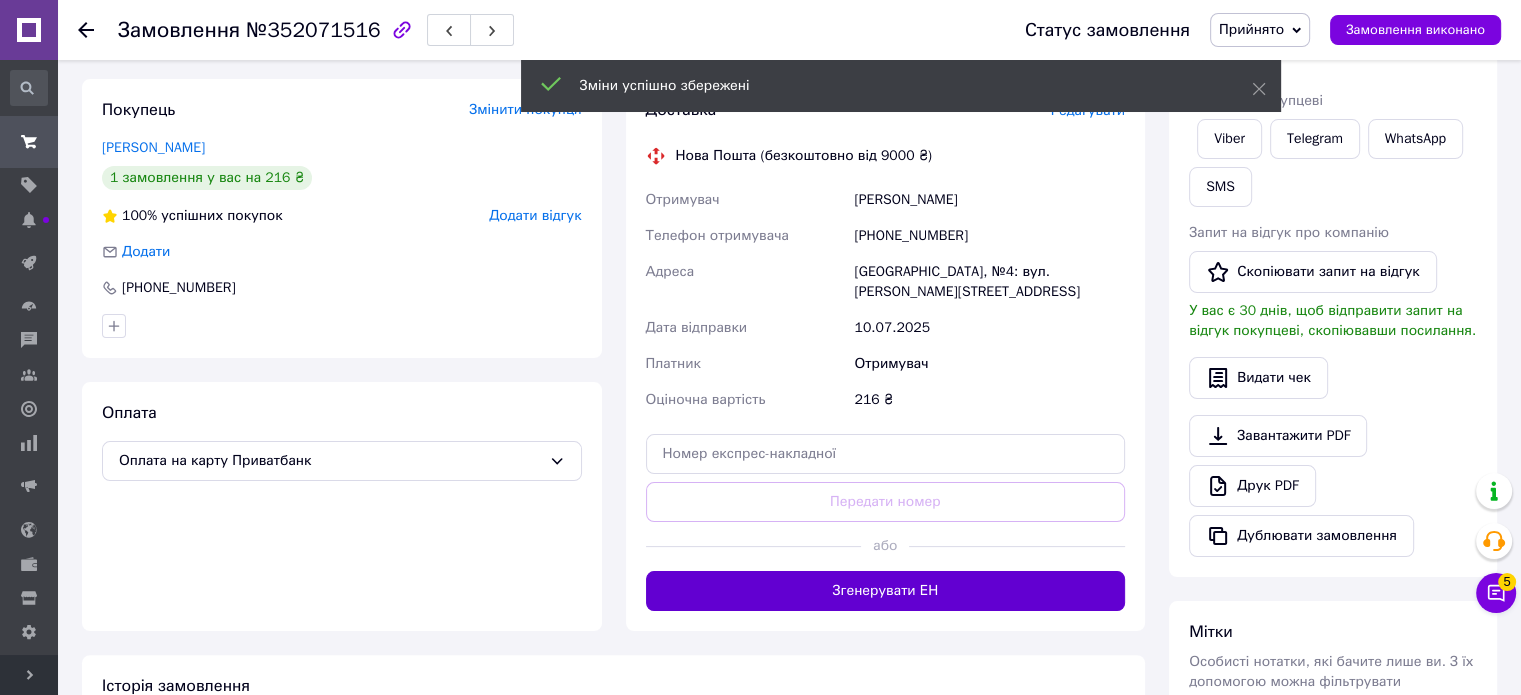 click on "Згенерувати ЕН" at bounding box center [886, 591] 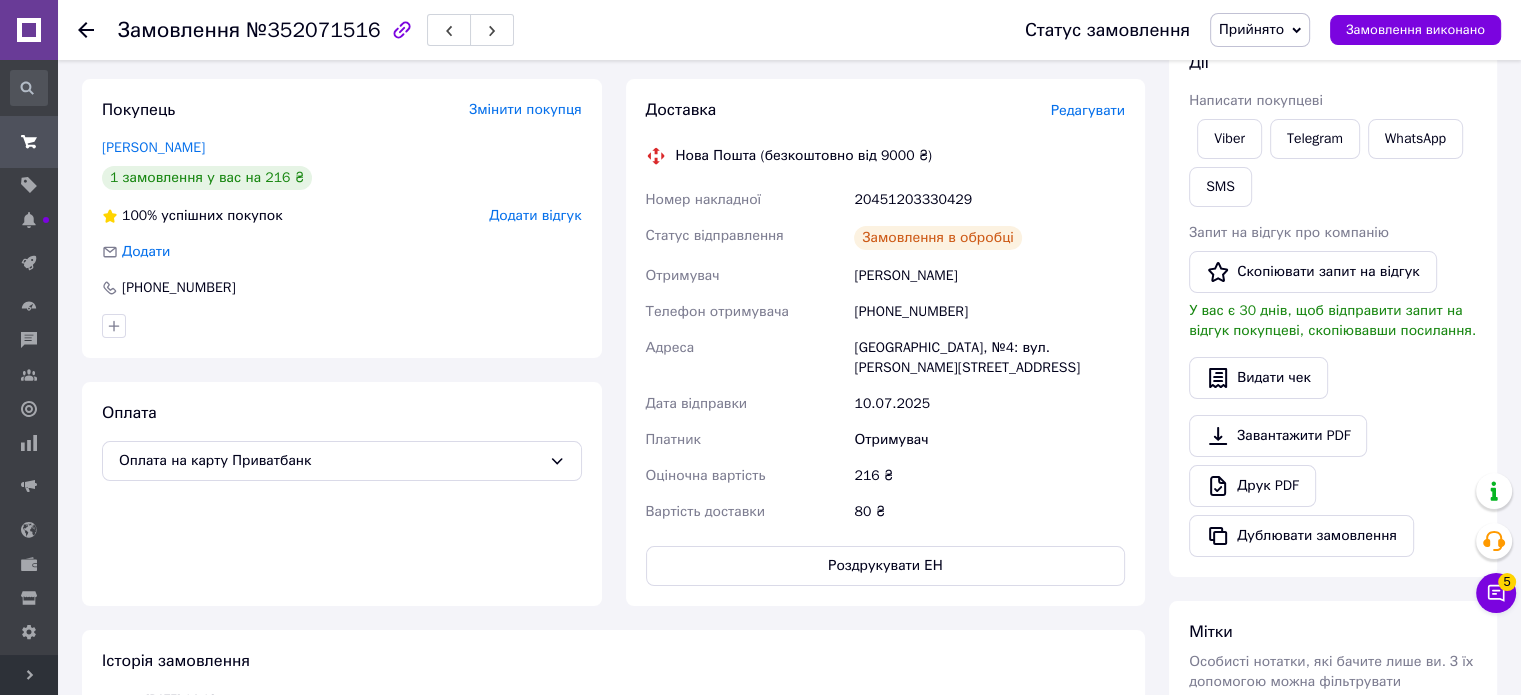 scroll, scrollTop: 100, scrollLeft: 0, axis: vertical 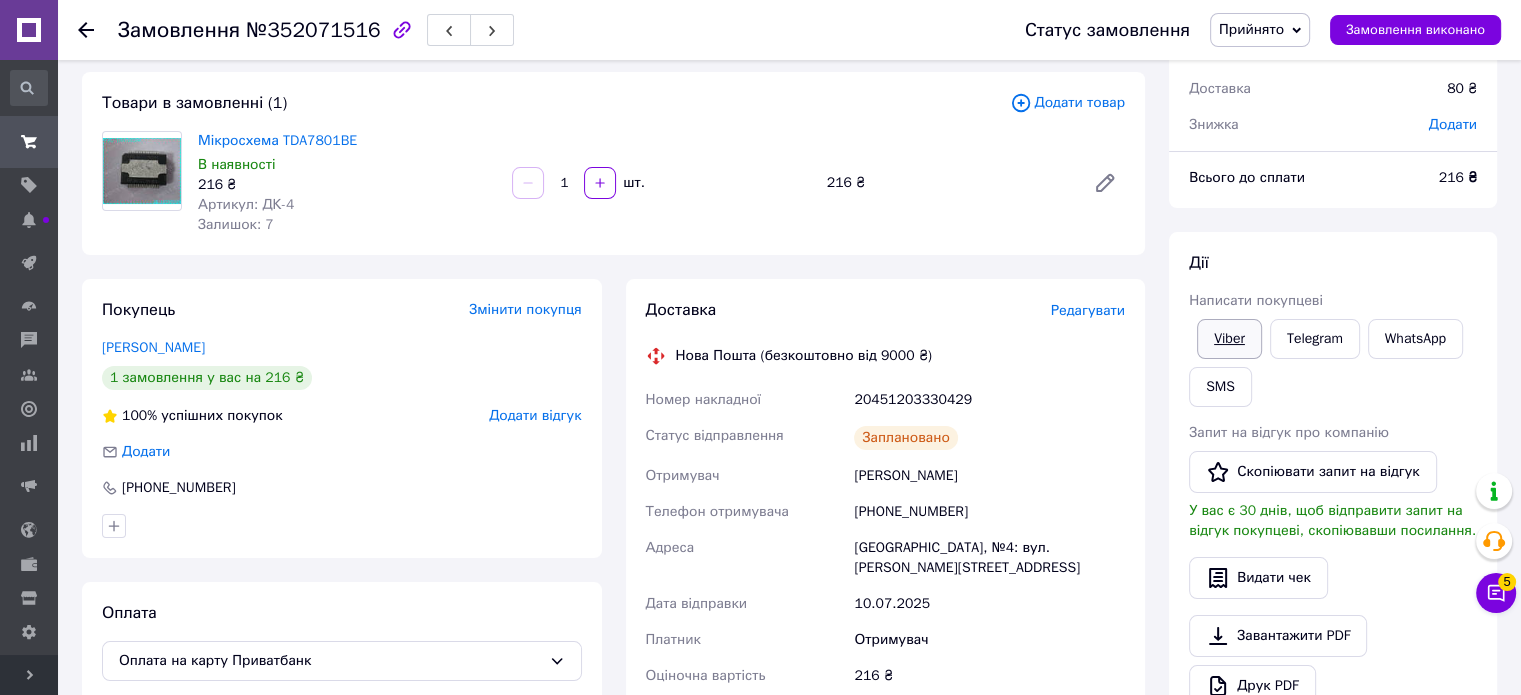 click on "Viber" at bounding box center [1229, 339] 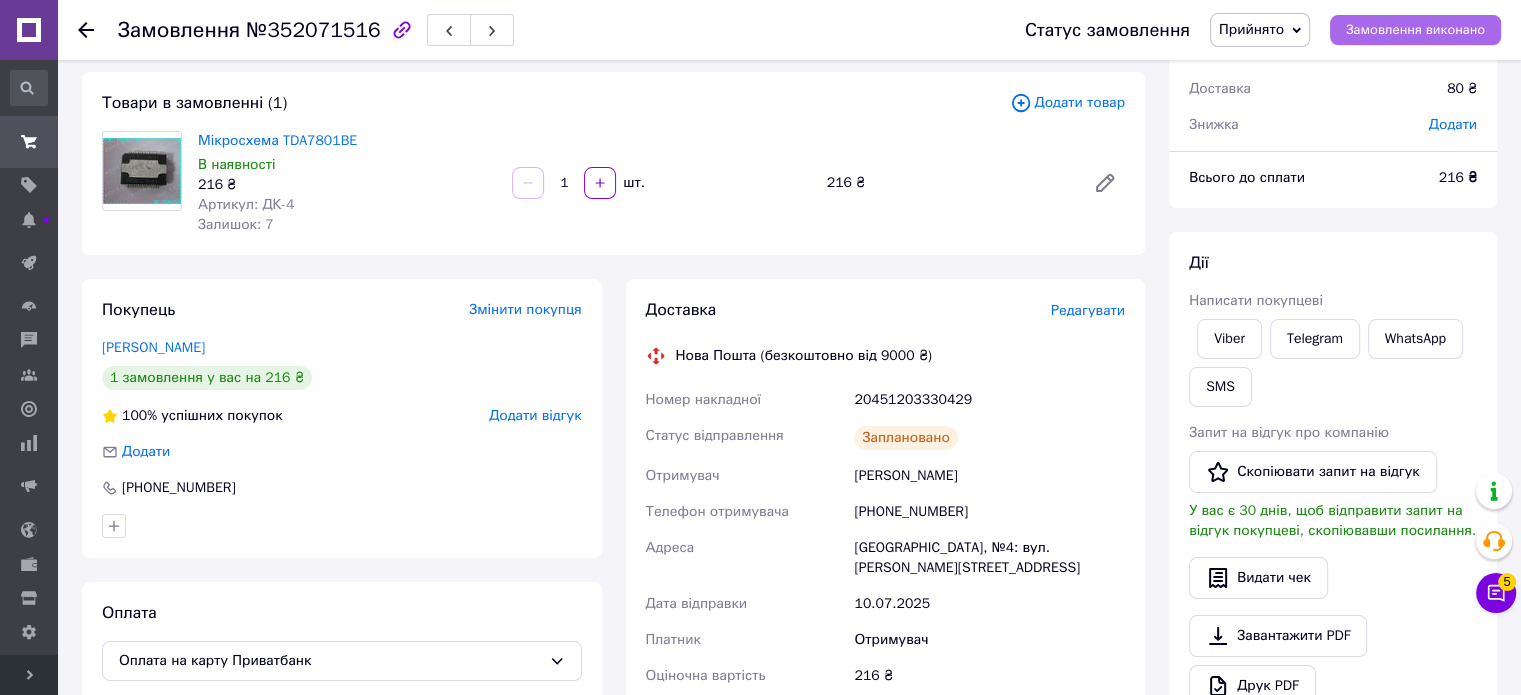 click on "Замовлення виконано" at bounding box center [1415, 30] 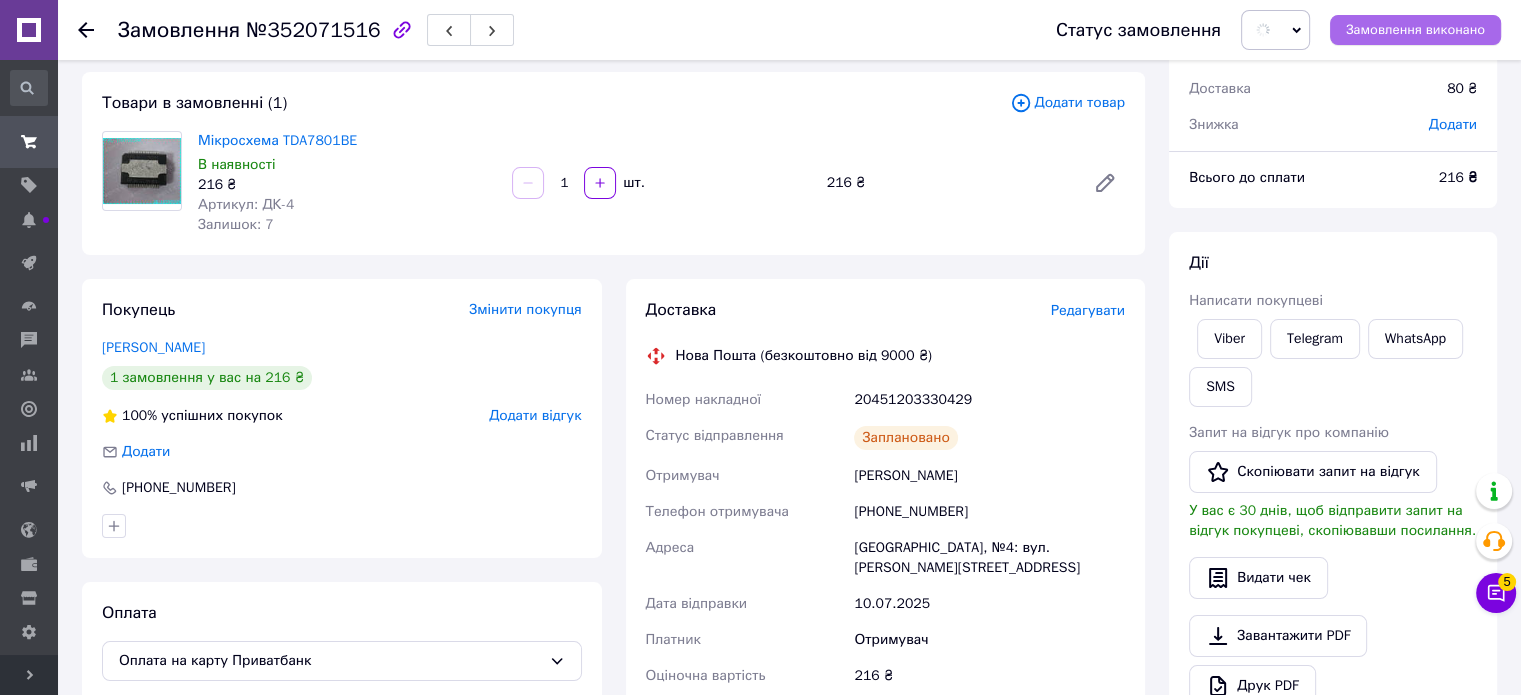 click on "Замовлення виконано" at bounding box center [1415, 30] 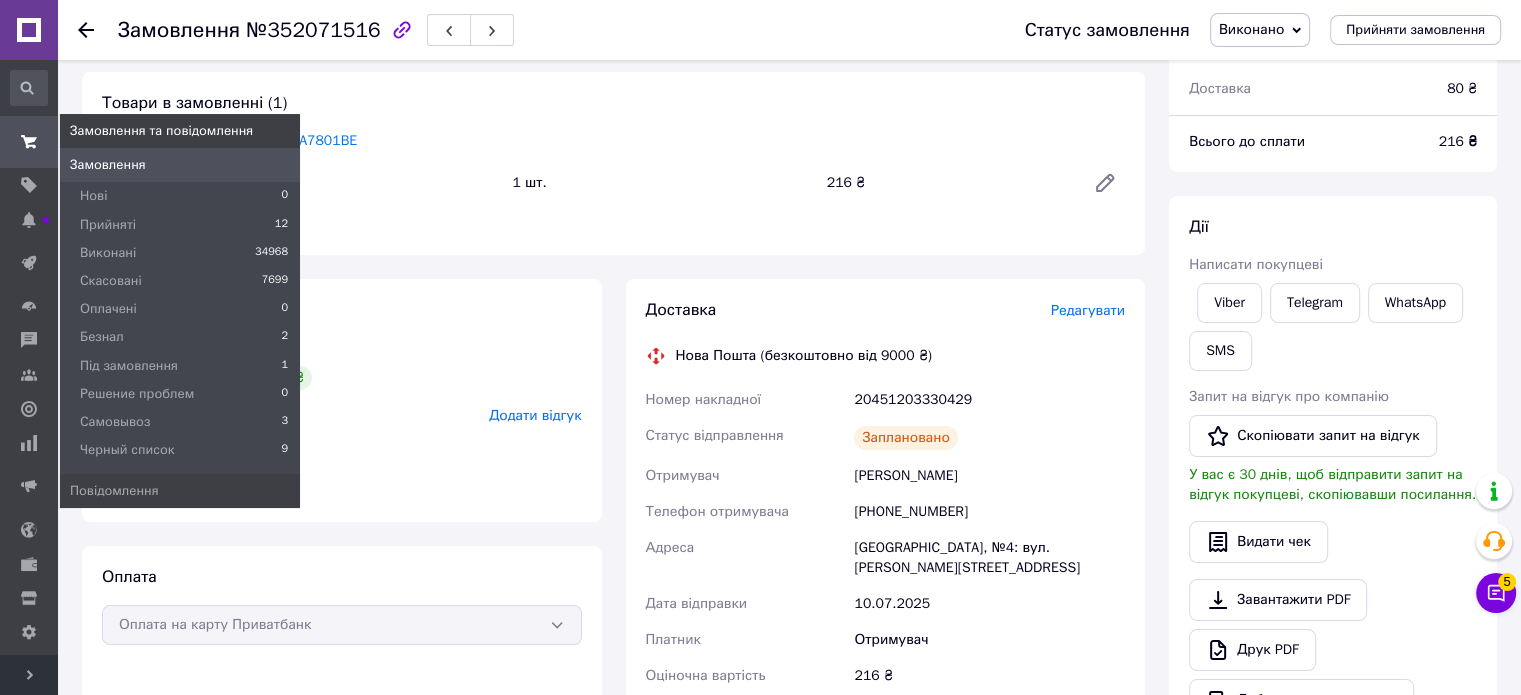click on "Замовлення" at bounding box center [108, 165] 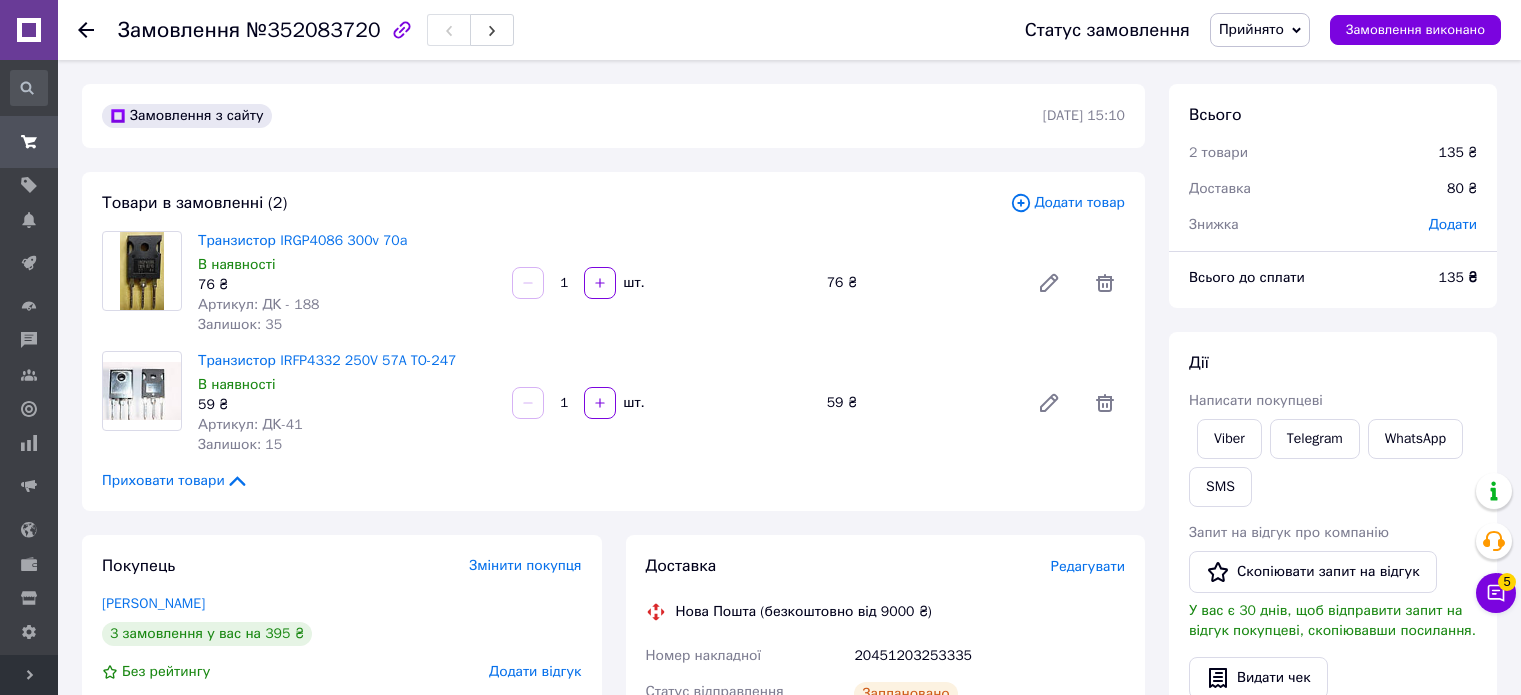scroll, scrollTop: 0, scrollLeft: 0, axis: both 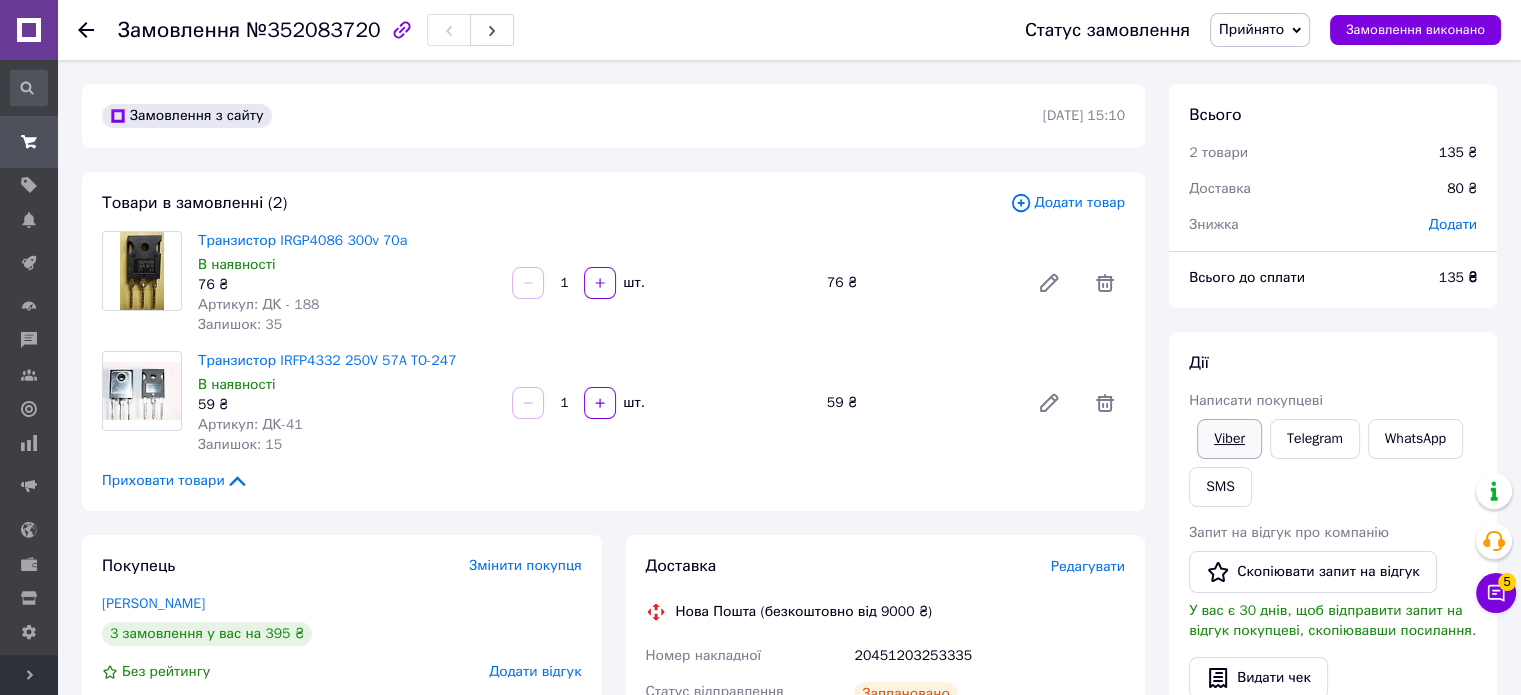 click on "Viber" at bounding box center (1229, 439) 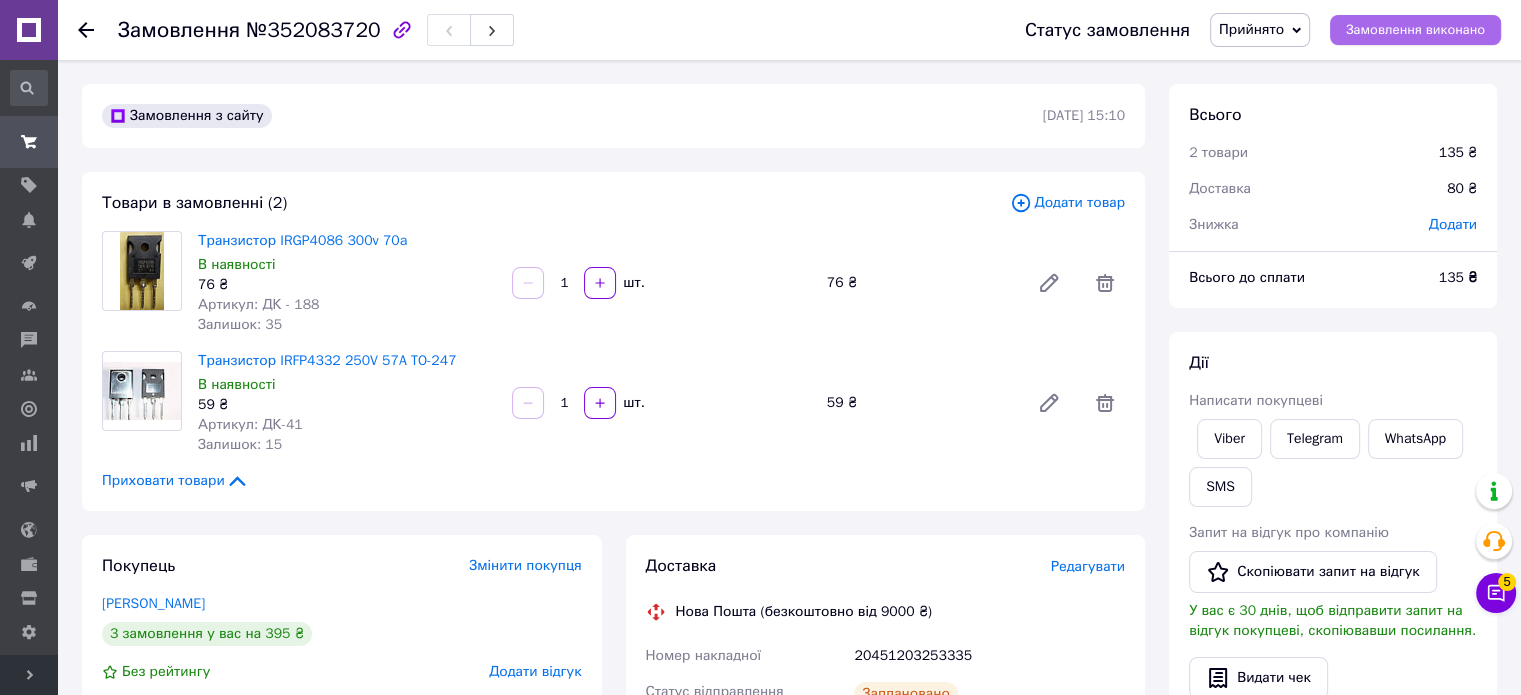 click on "Замовлення виконано" at bounding box center [1415, 30] 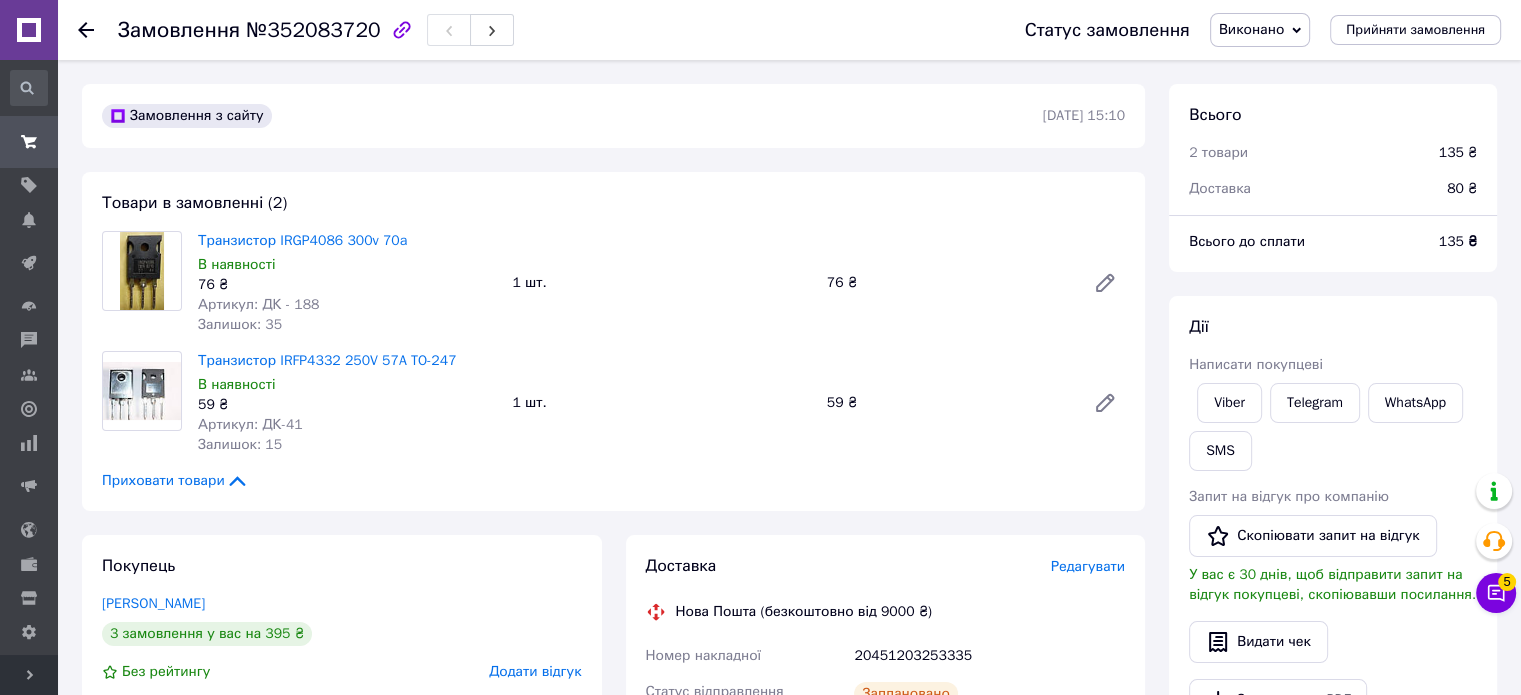 scroll, scrollTop: 100, scrollLeft: 0, axis: vertical 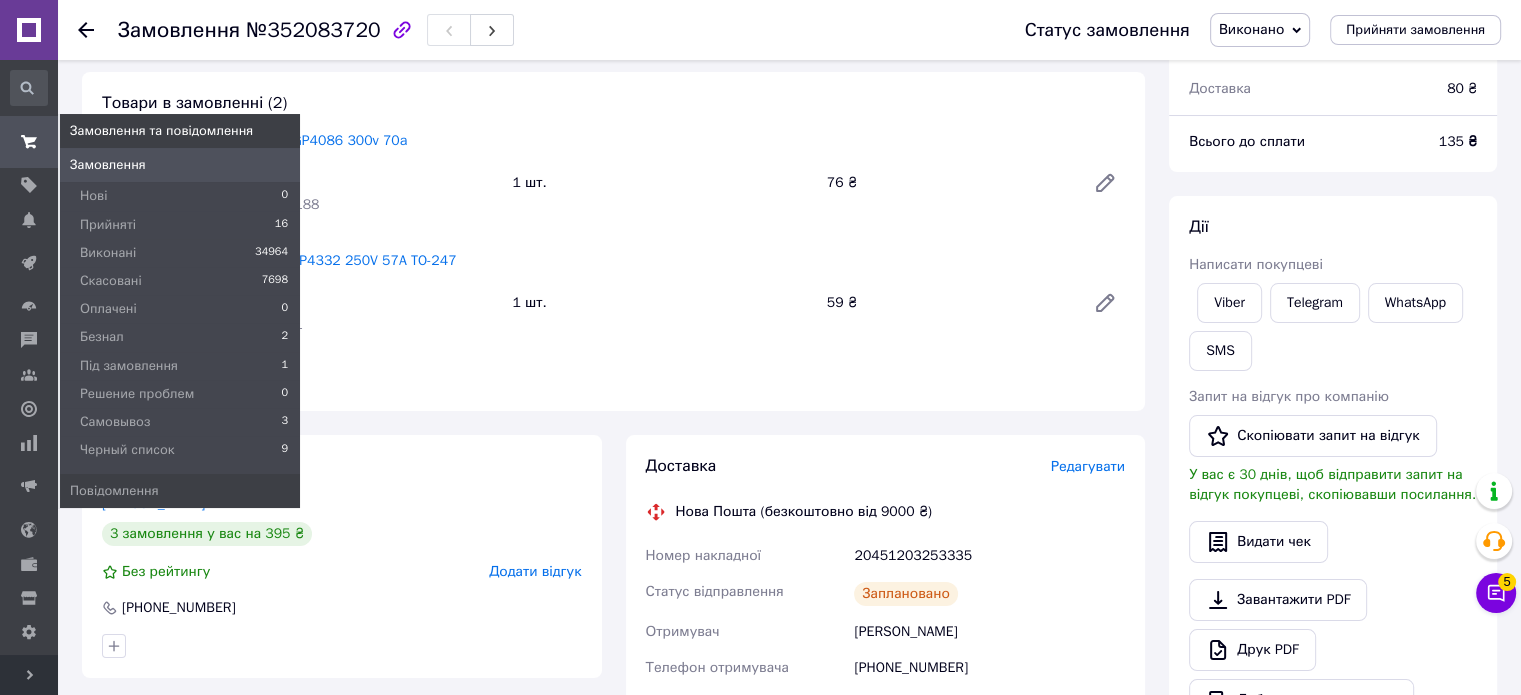 click on "Замовлення" at bounding box center [108, 165] 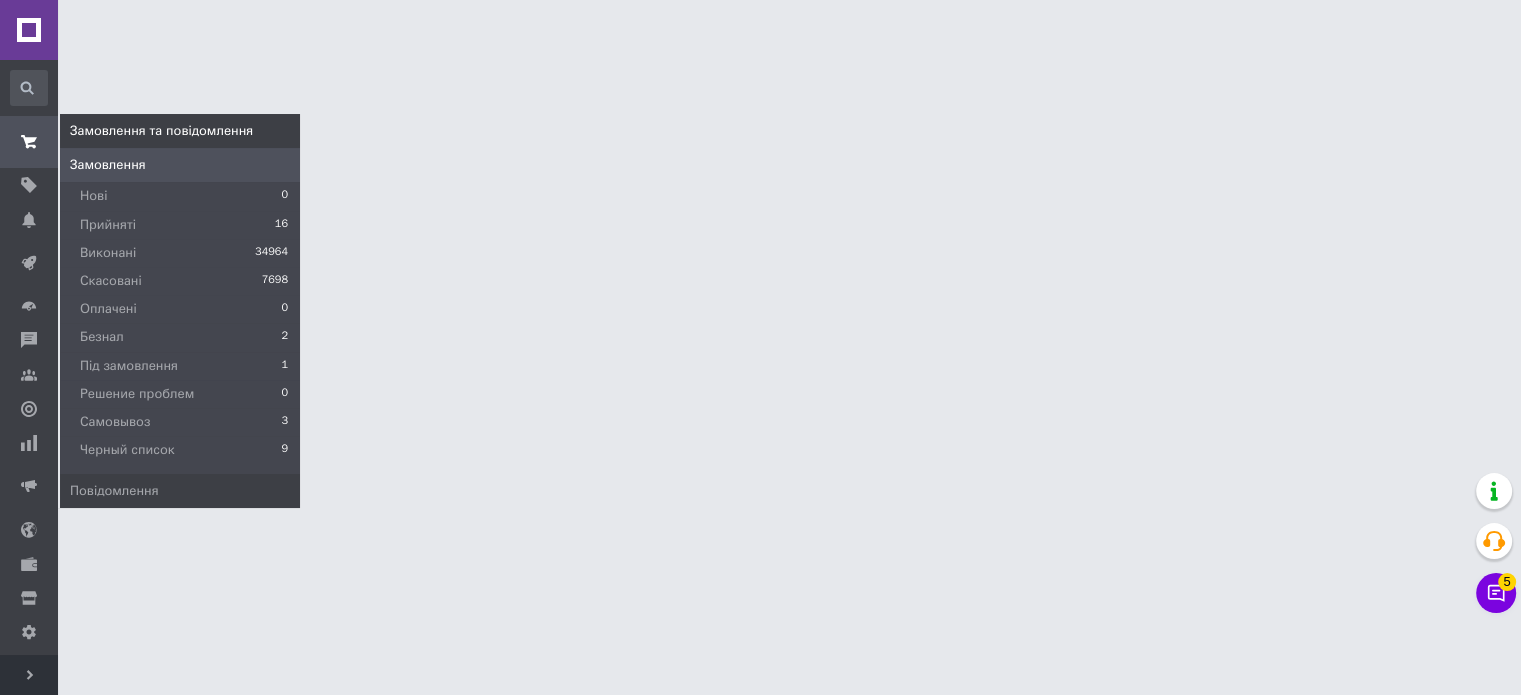 scroll, scrollTop: 0, scrollLeft: 0, axis: both 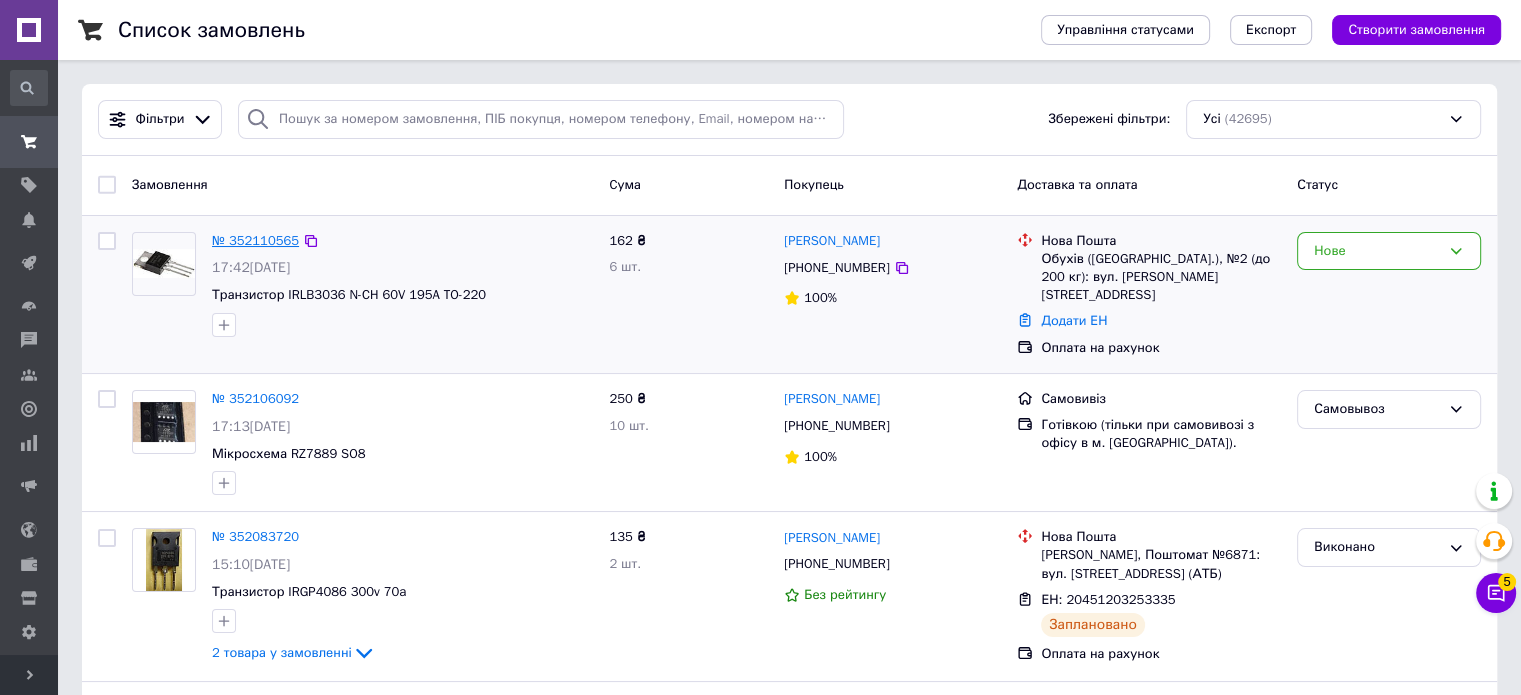 click on "№ 352110565" at bounding box center [255, 240] 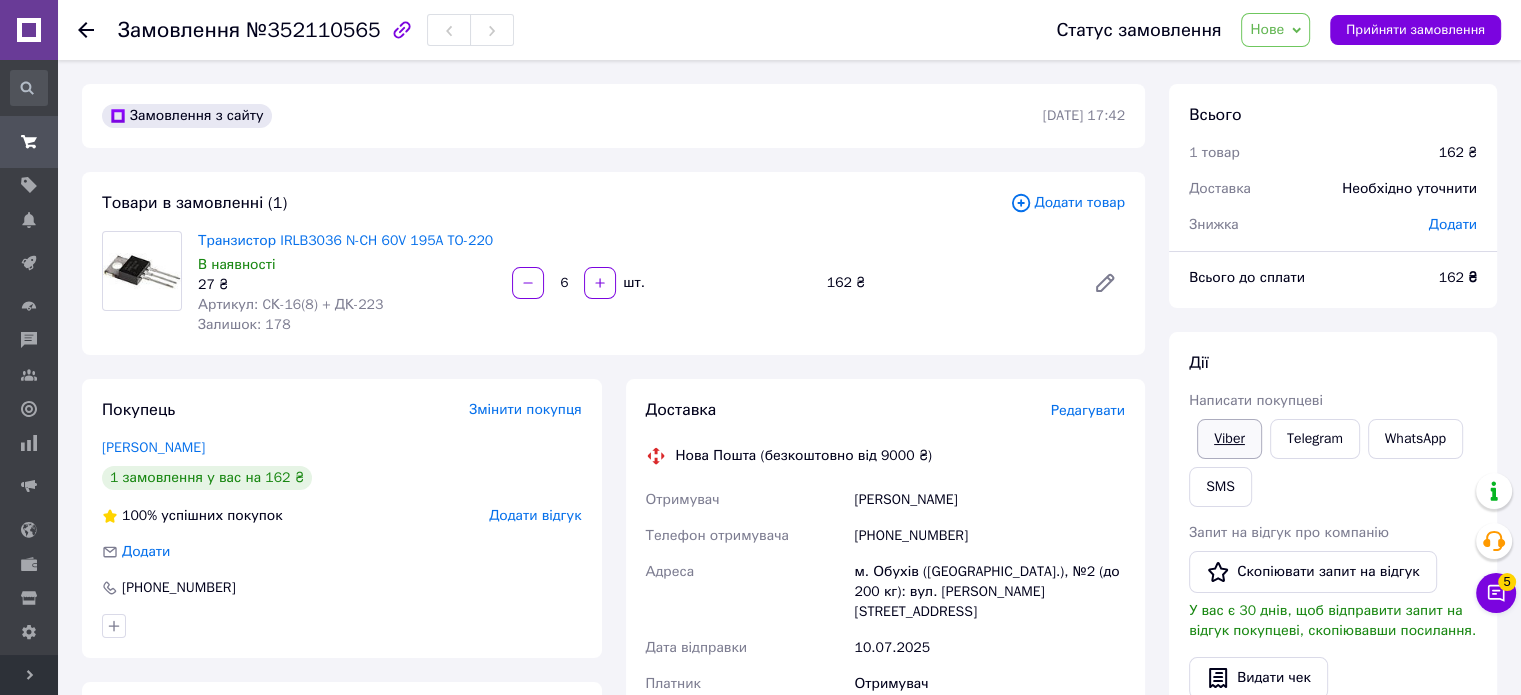 click on "Viber" at bounding box center (1229, 439) 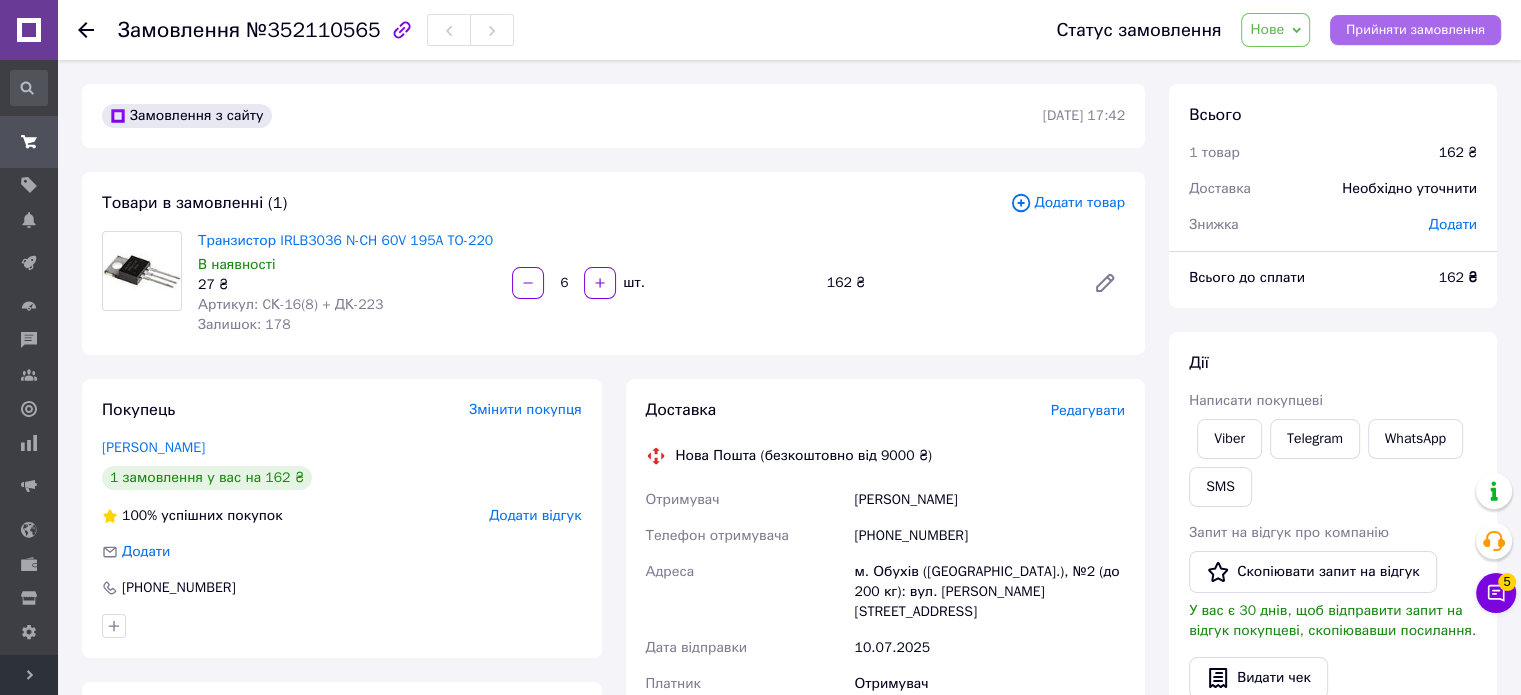 click on "Прийняти замовлення" at bounding box center [1415, 30] 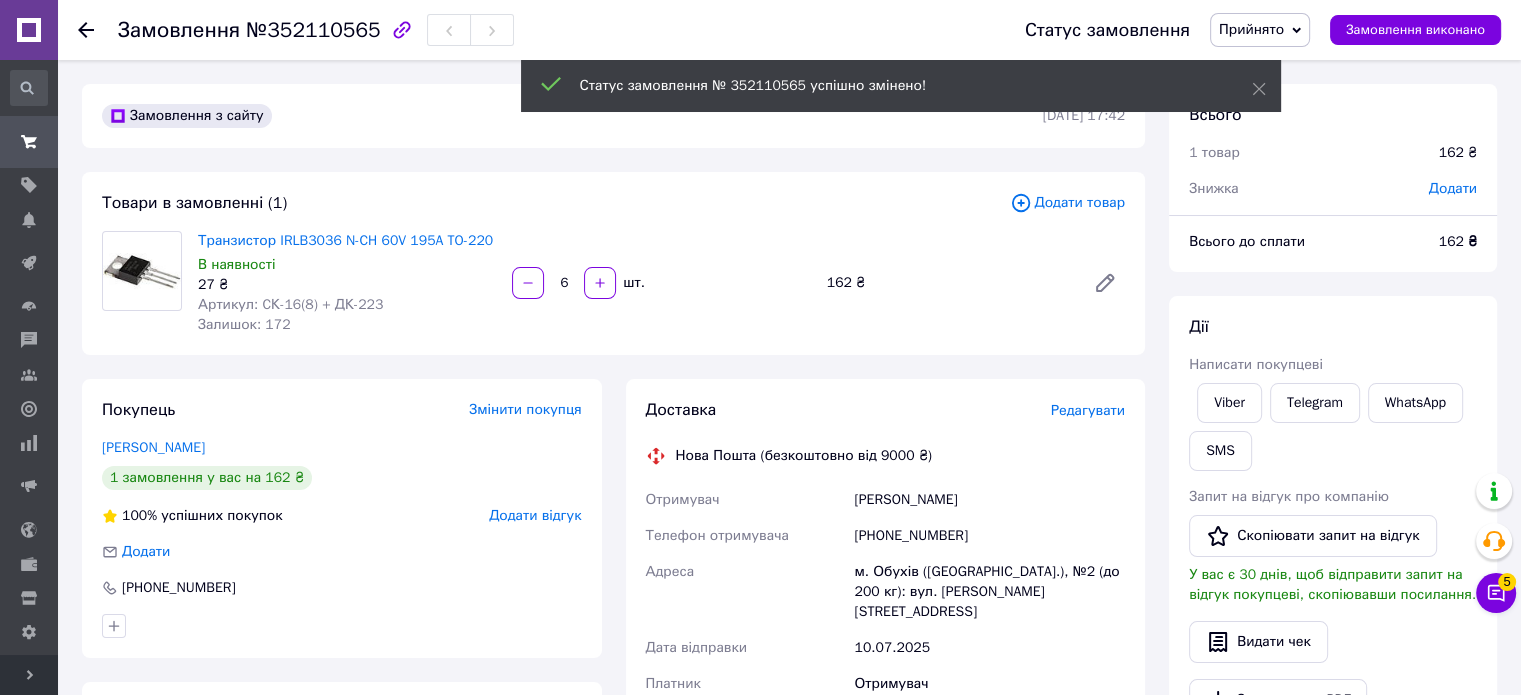 click 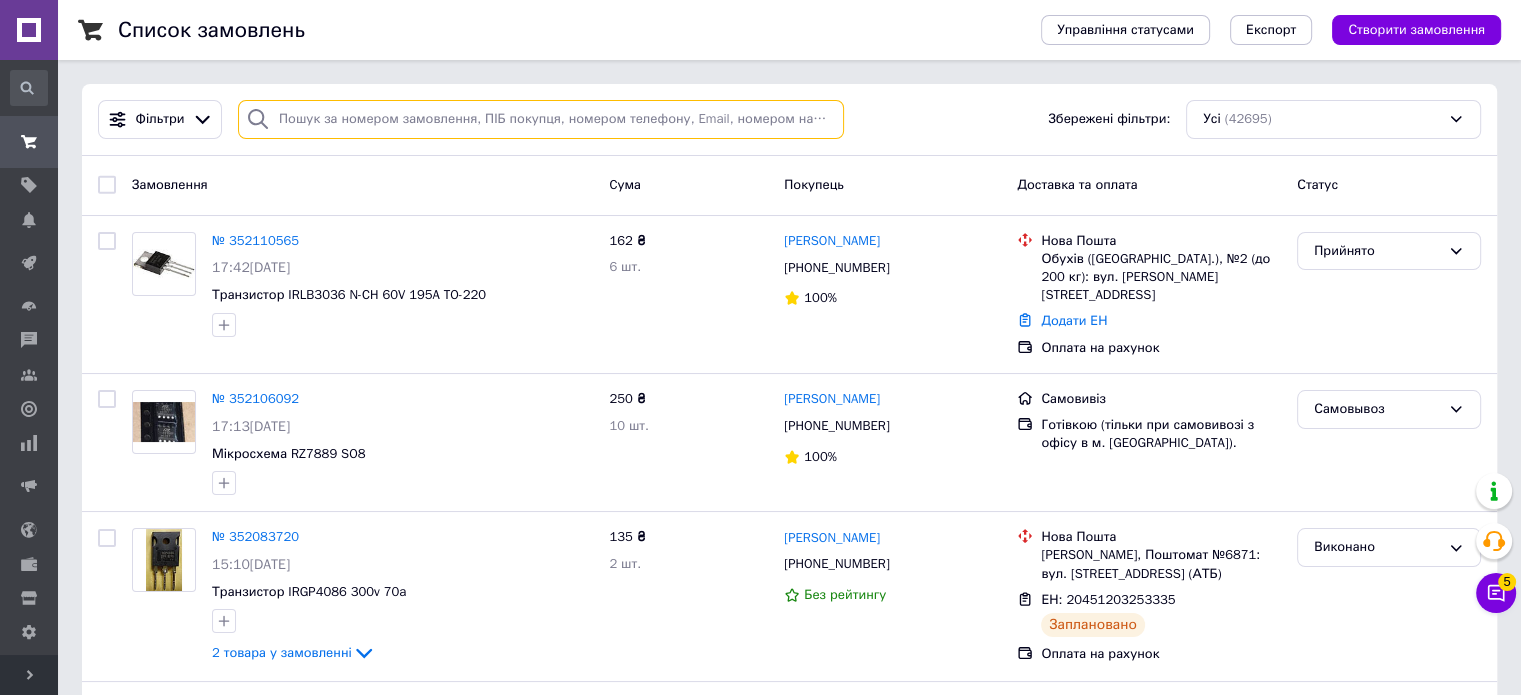 click at bounding box center [541, 119] 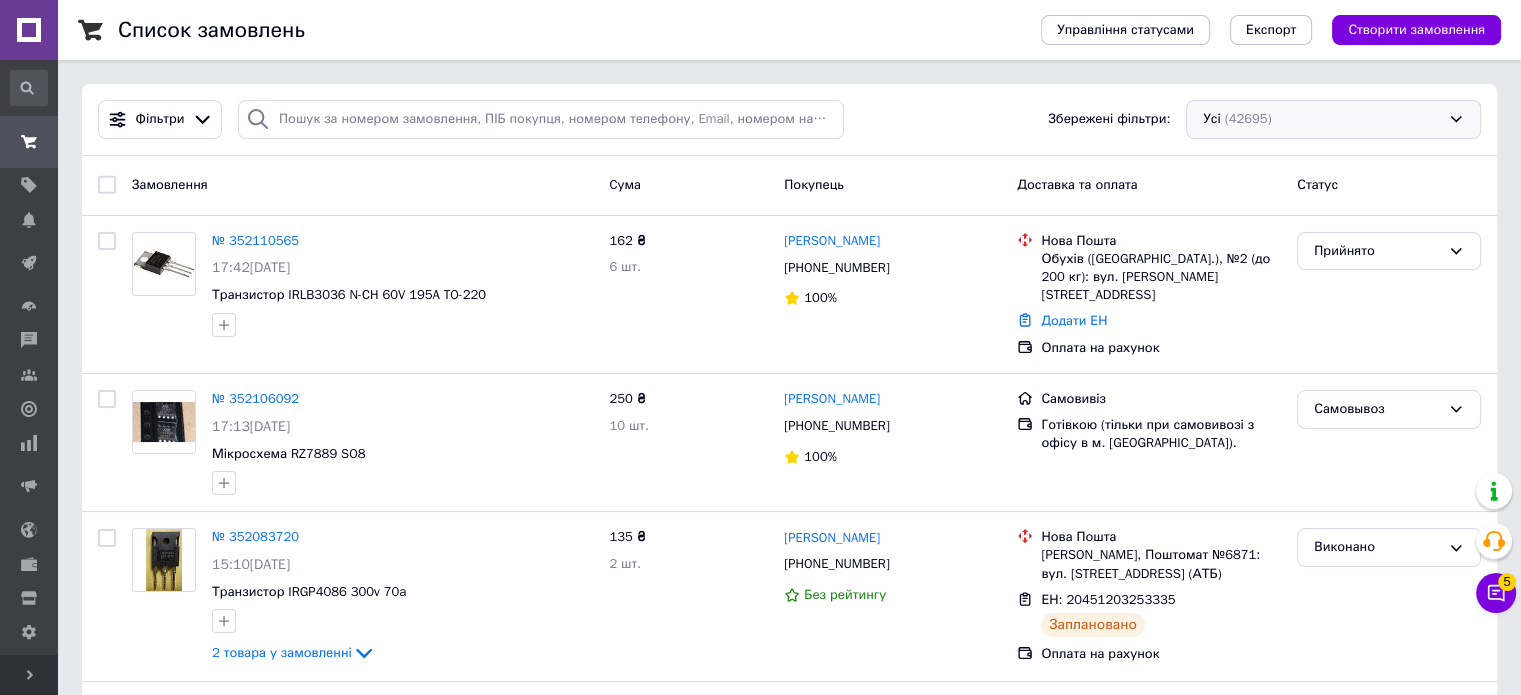 click on "Усі (42695)" at bounding box center [1333, 119] 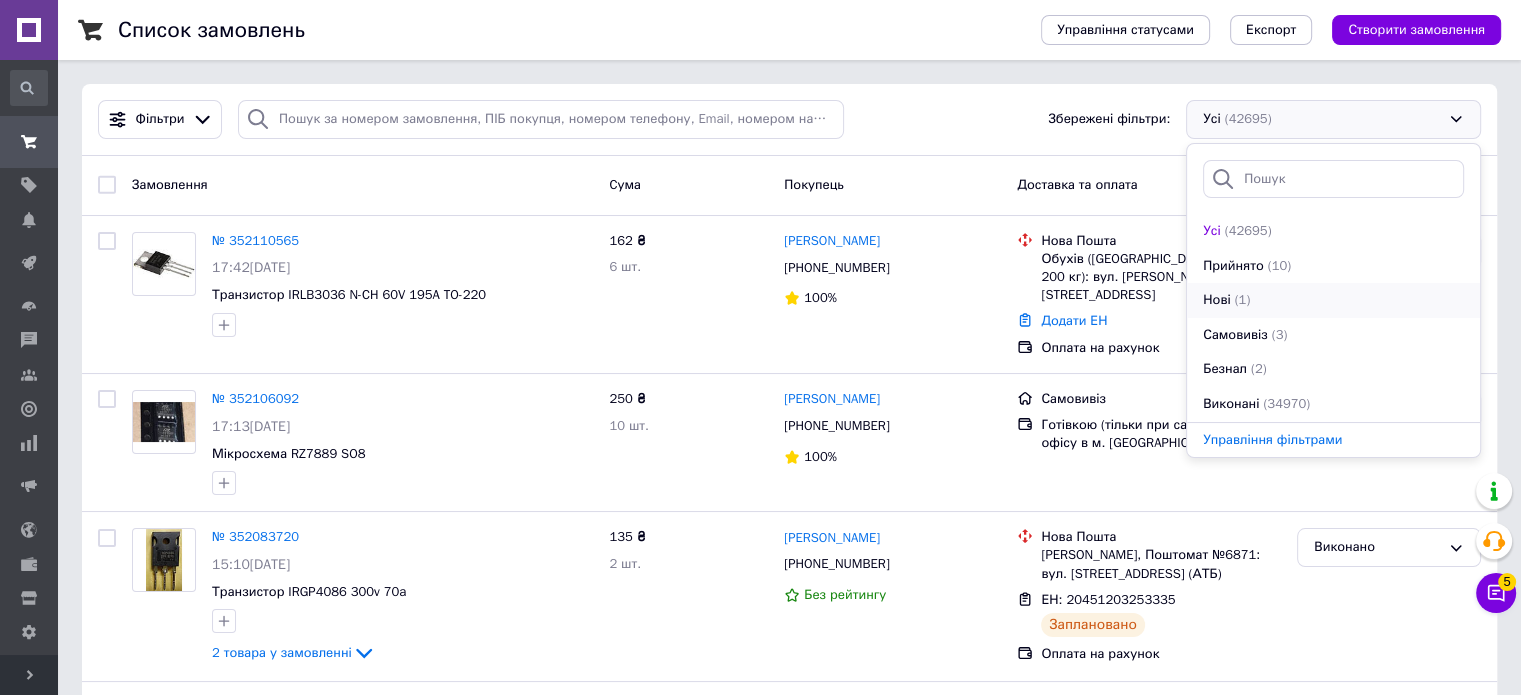 click on "Нові" at bounding box center [1216, 300] 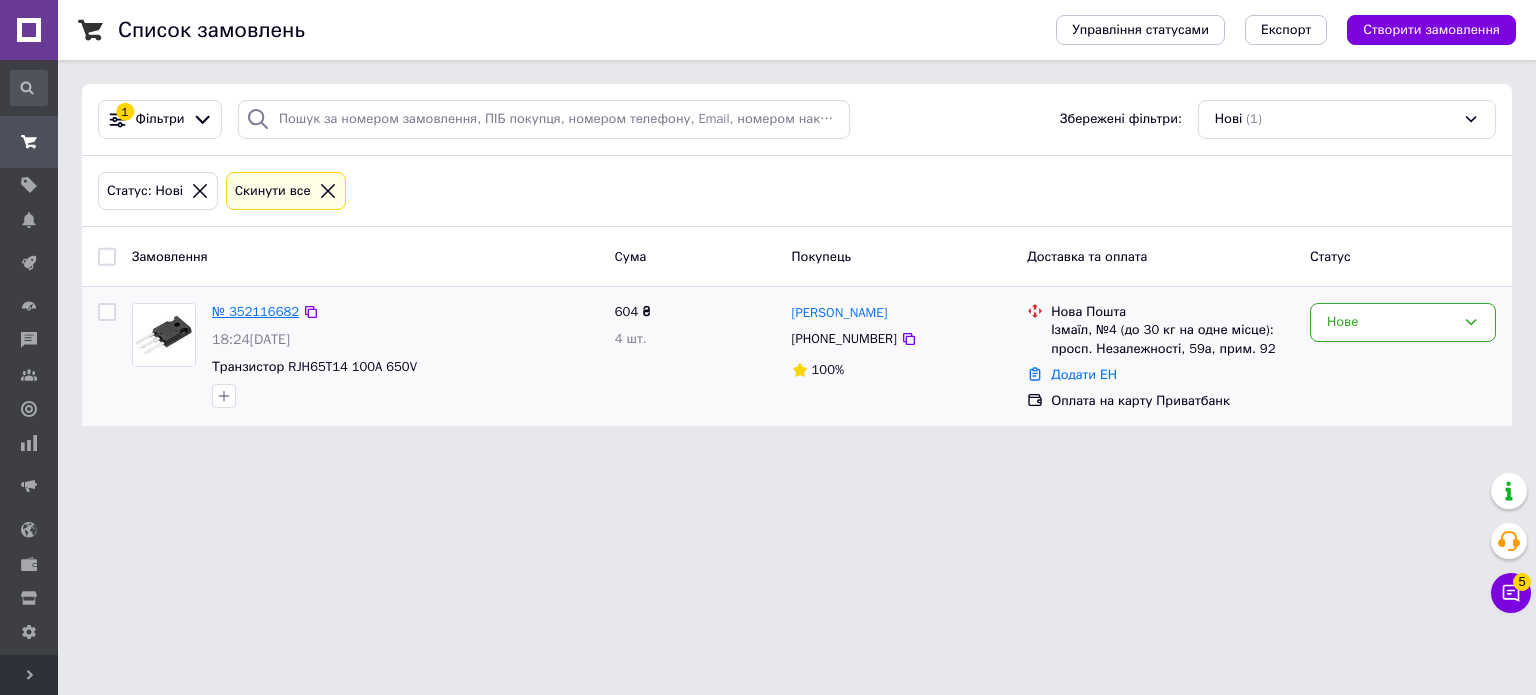 click on "№ 352116682" at bounding box center (255, 311) 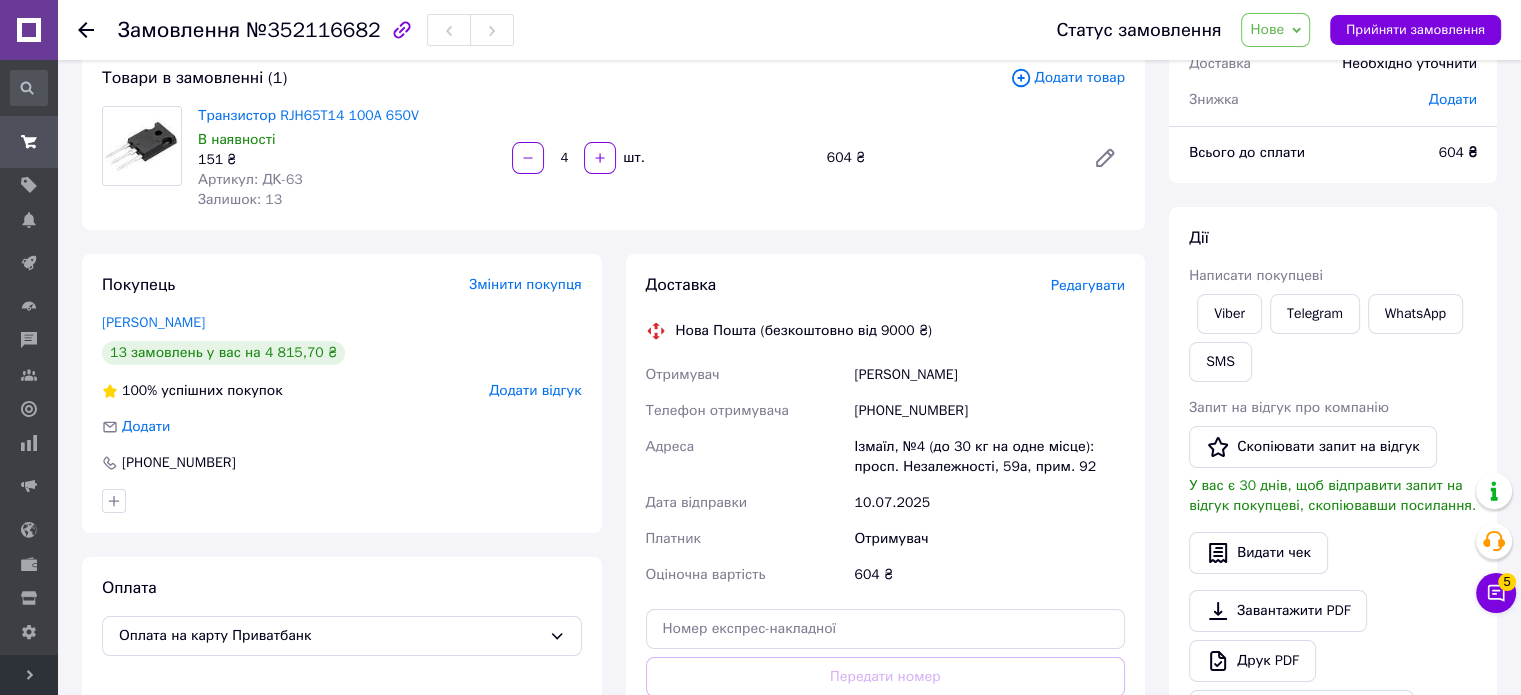 scroll, scrollTop: 100, scrollLeft: 0, axis: vertical 